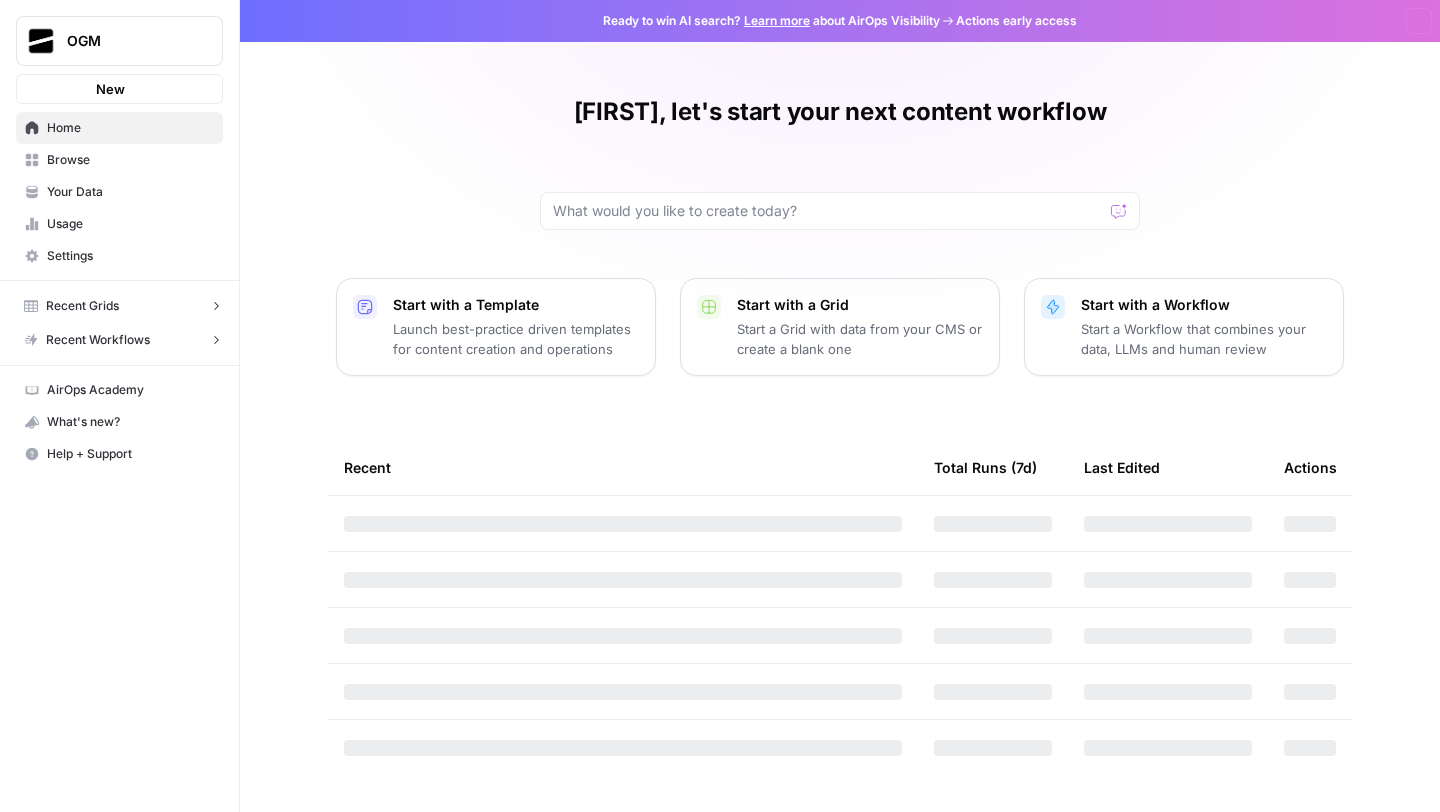 scroll, scrollTop: 0, scrollLeft: 0, axis: both 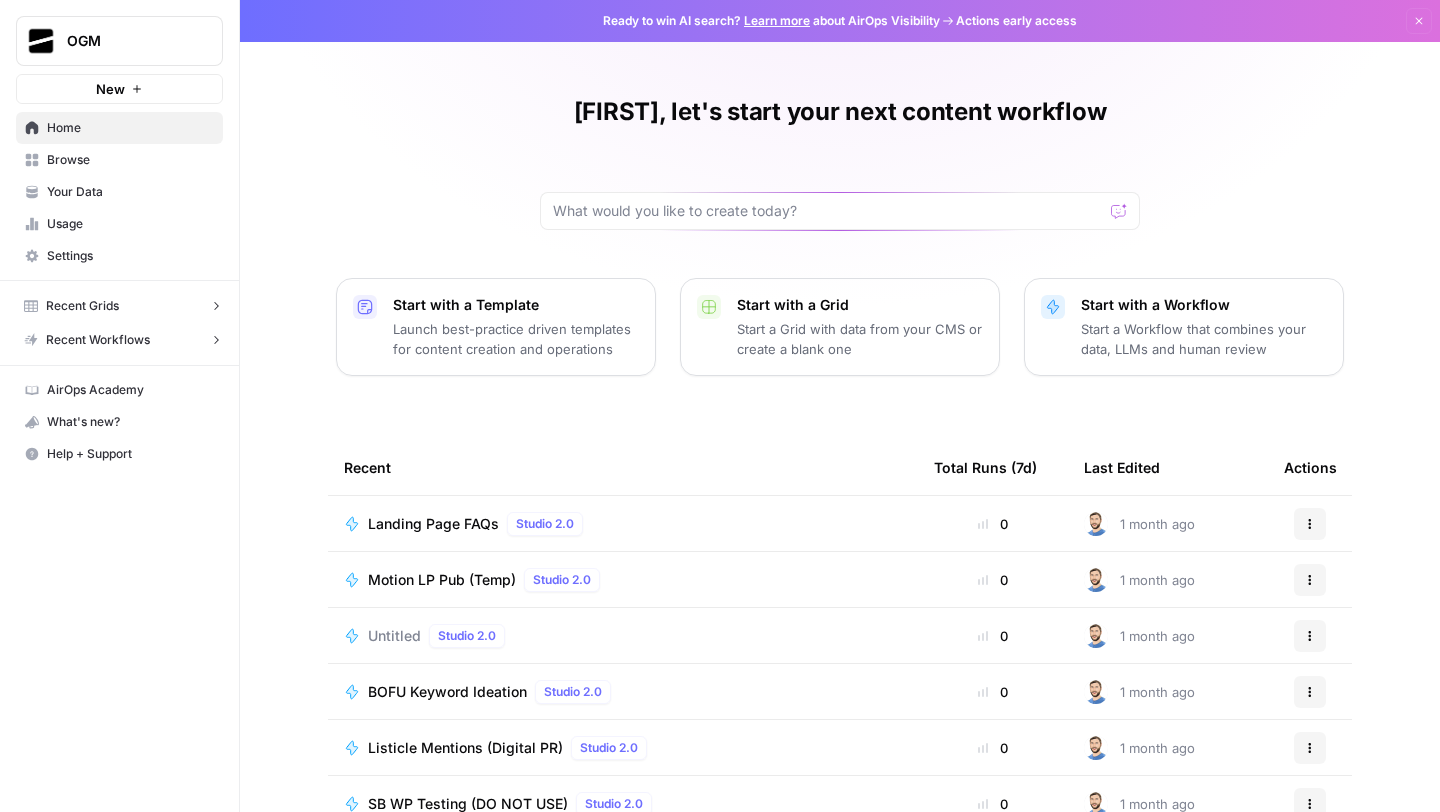 click on "Browse" at bounding box center [130, 160] 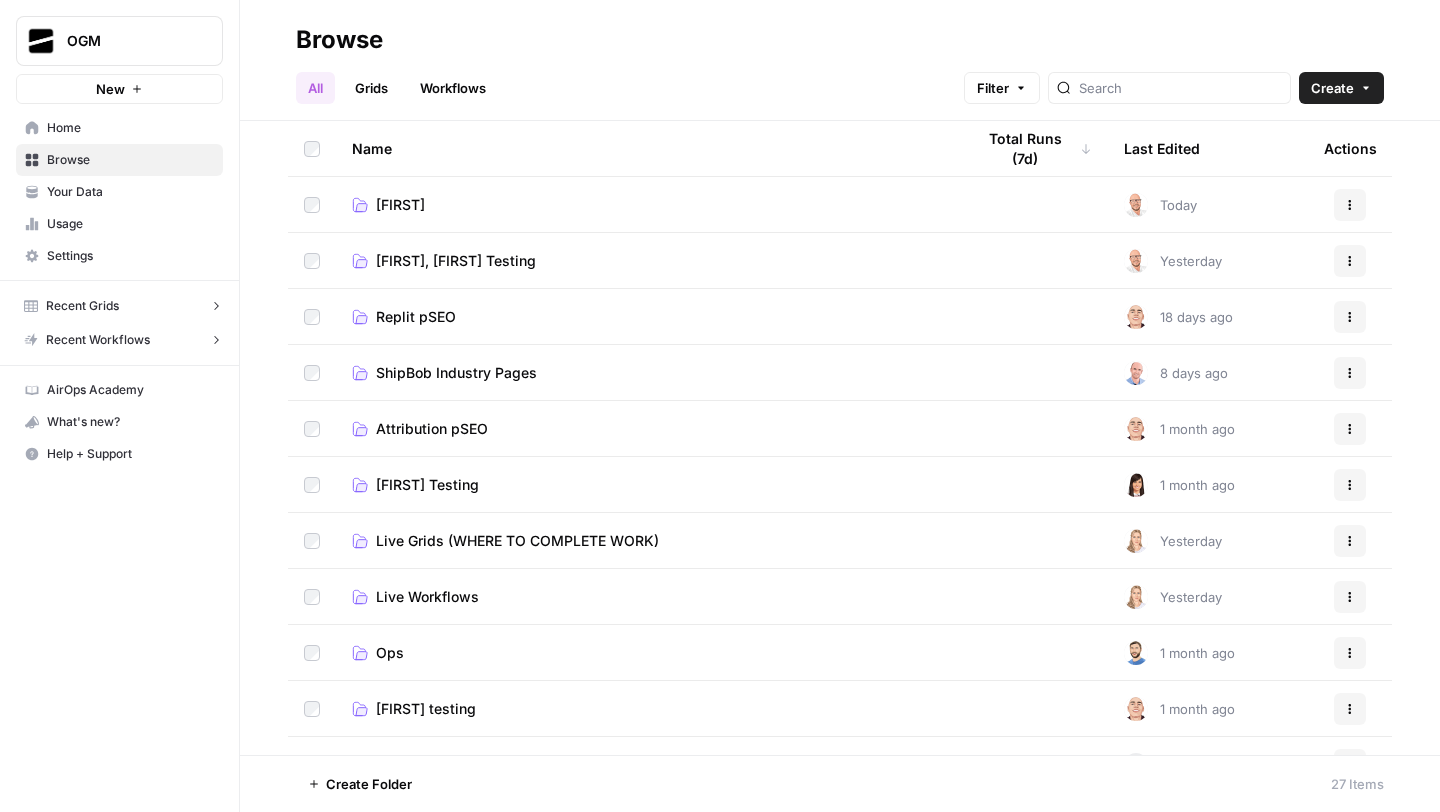 click on "[FIRST]" at bounding box center (647, 205) 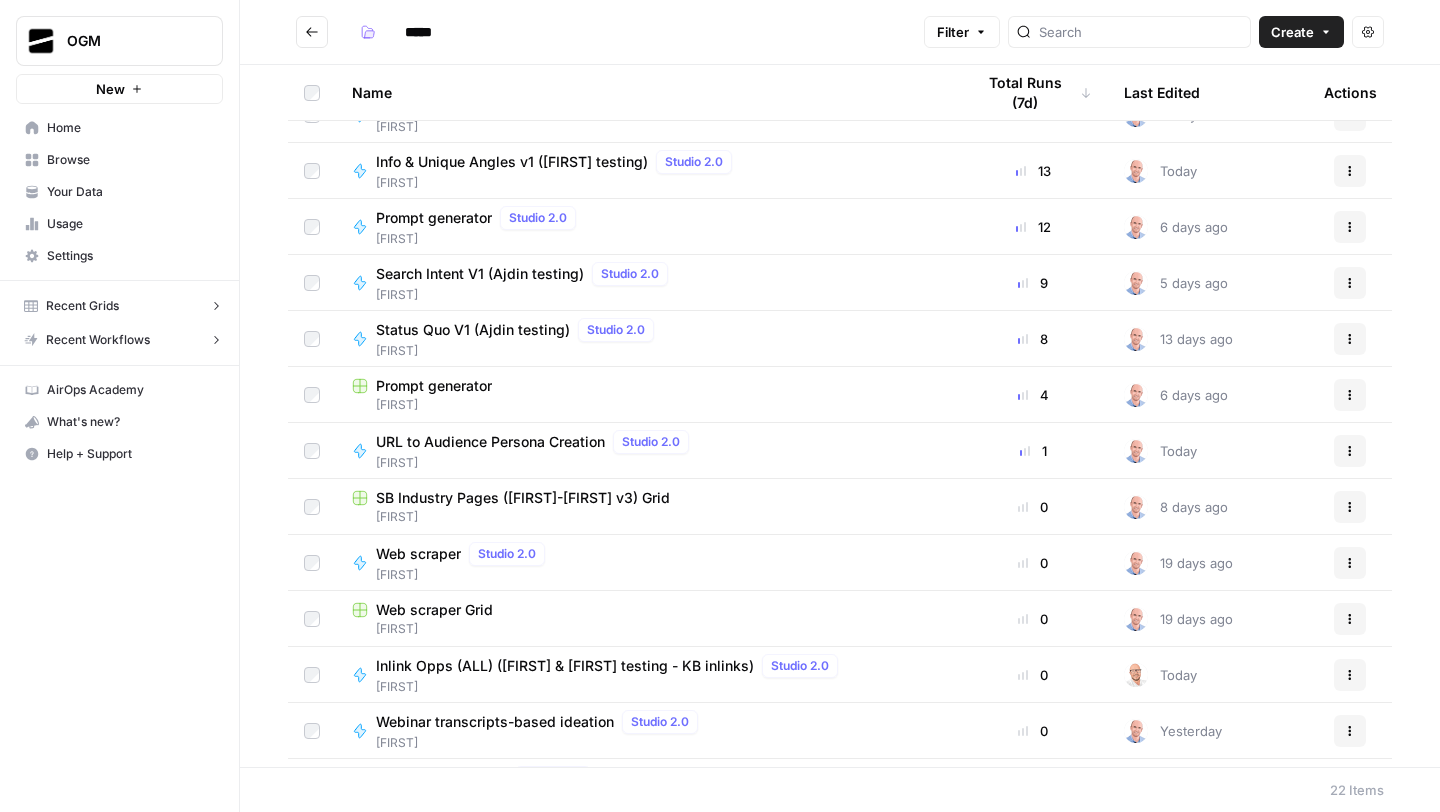 scroll, scrollTop: 0, scrollLeft: 0, axis: both 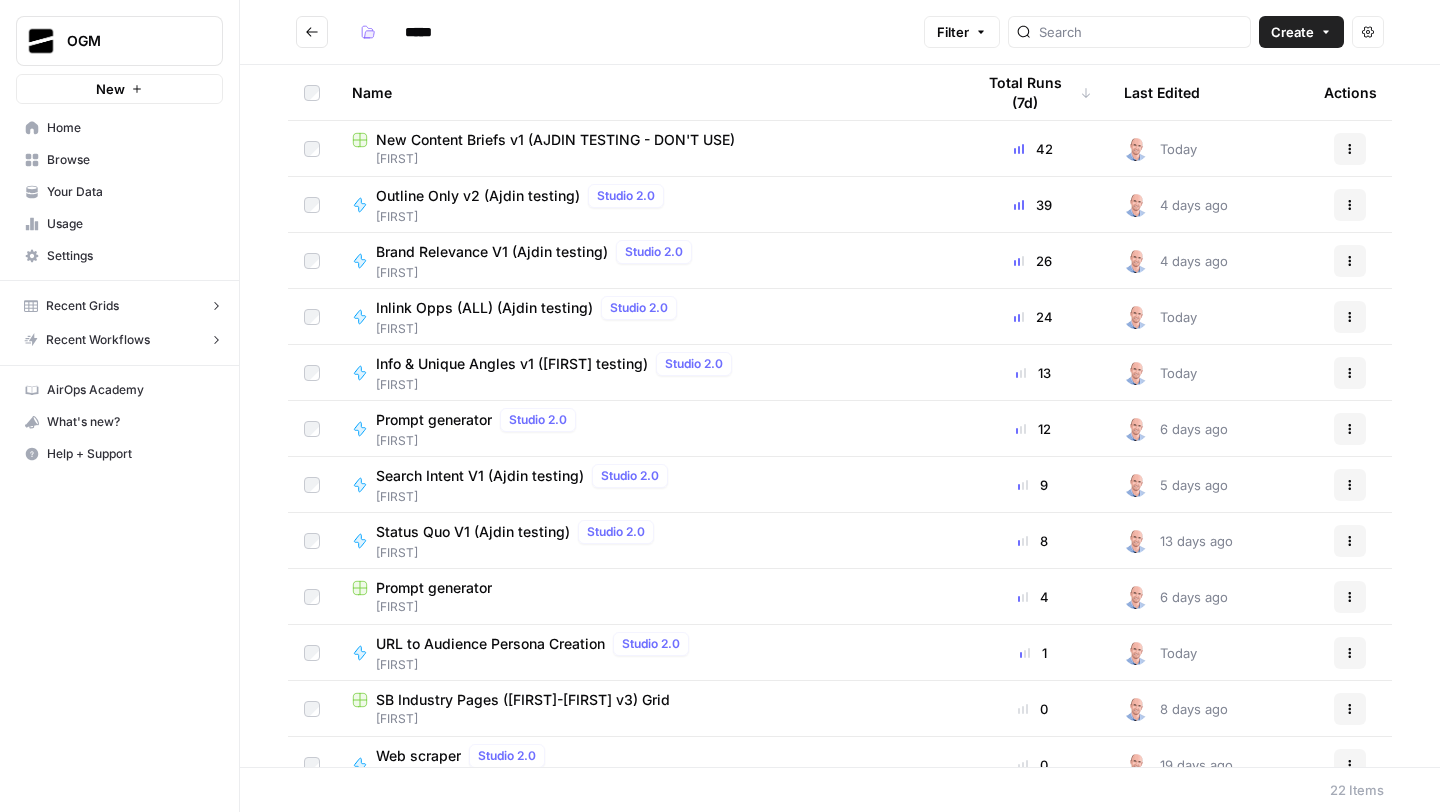 click at bounding box center [312, 32] 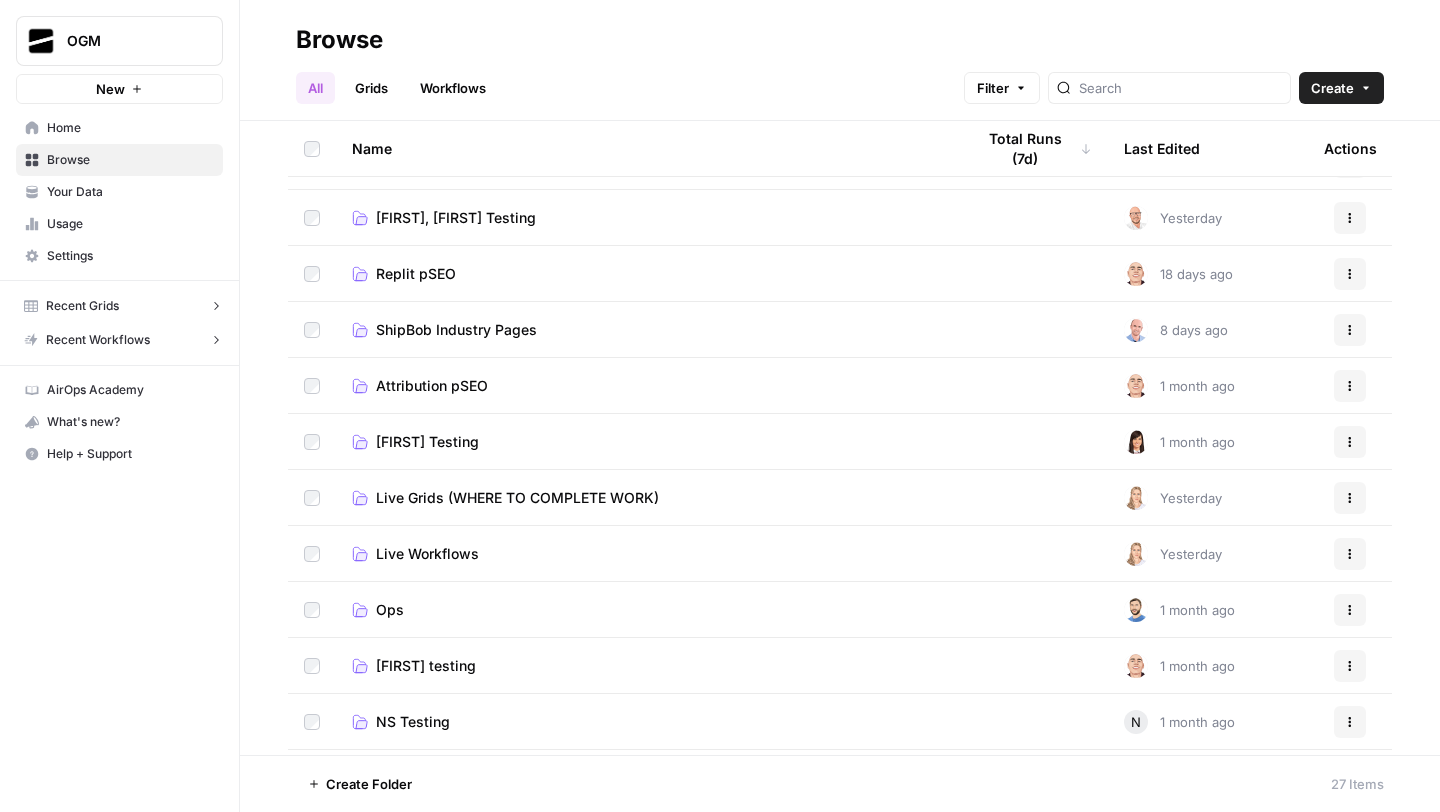 scroll, scrollTop: 63, scrollLeft: 0, axis: vertical 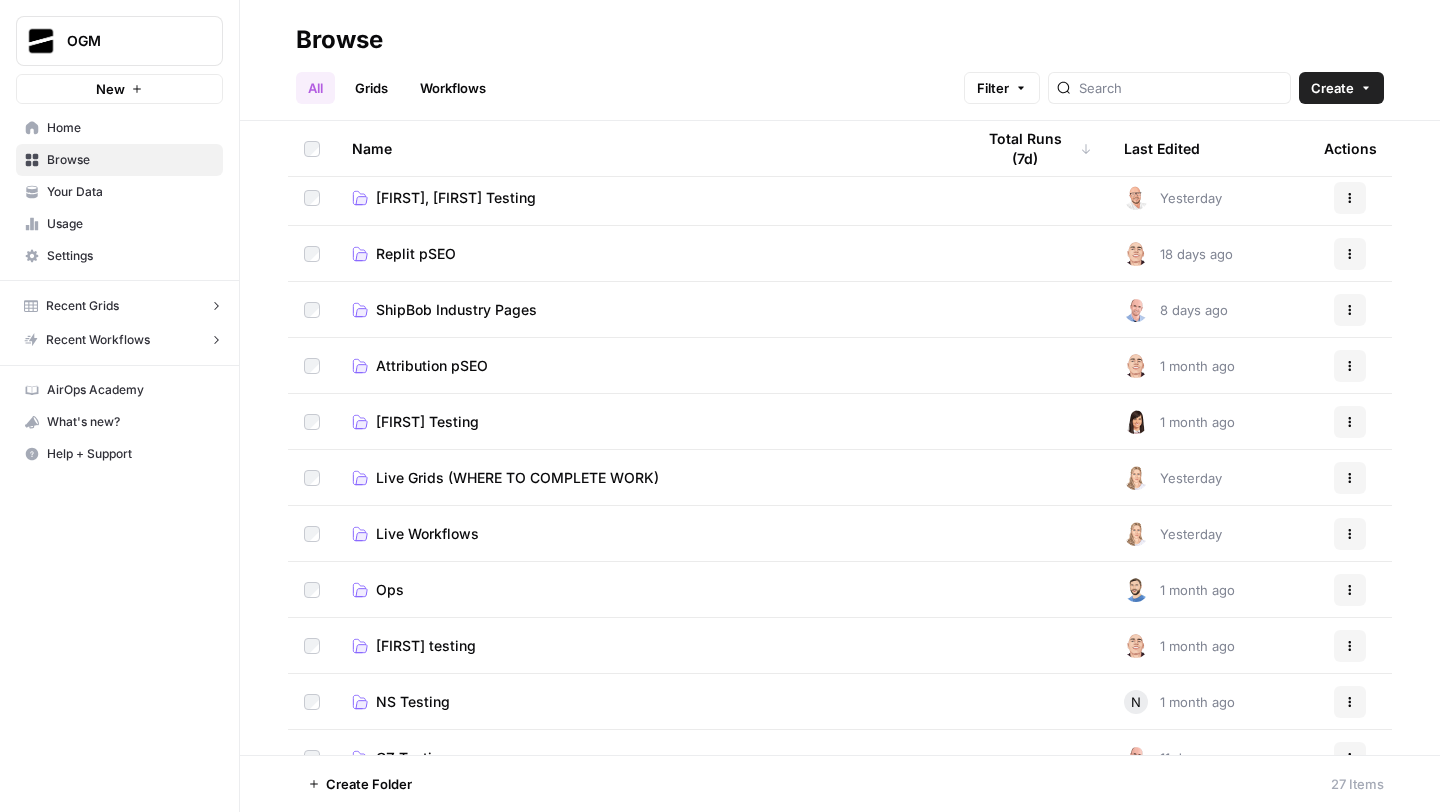 click on "Live Workflows" at bounding box center [427, 534] 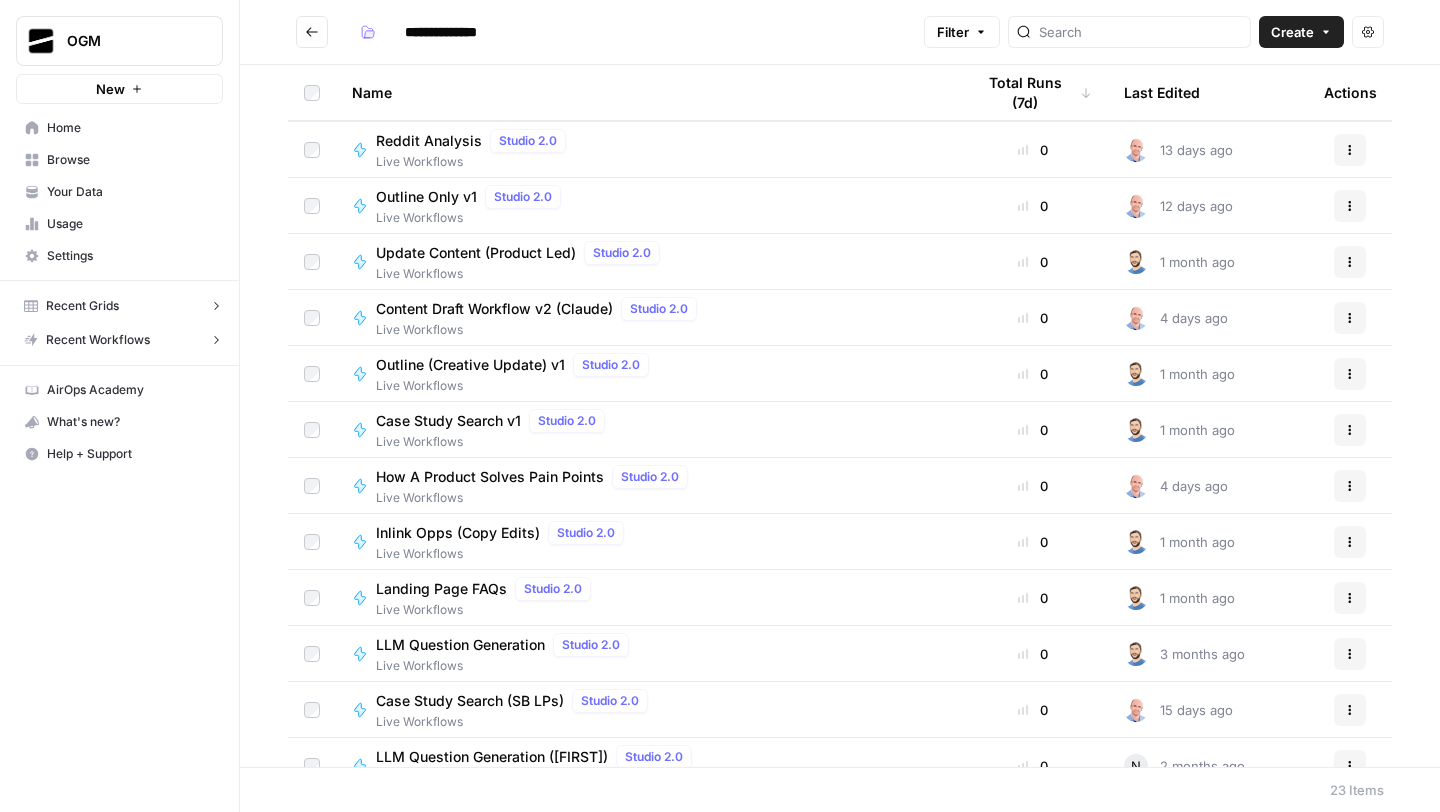 scroll, scrollTop: 642, scrollLeft: 0, axis: vertical 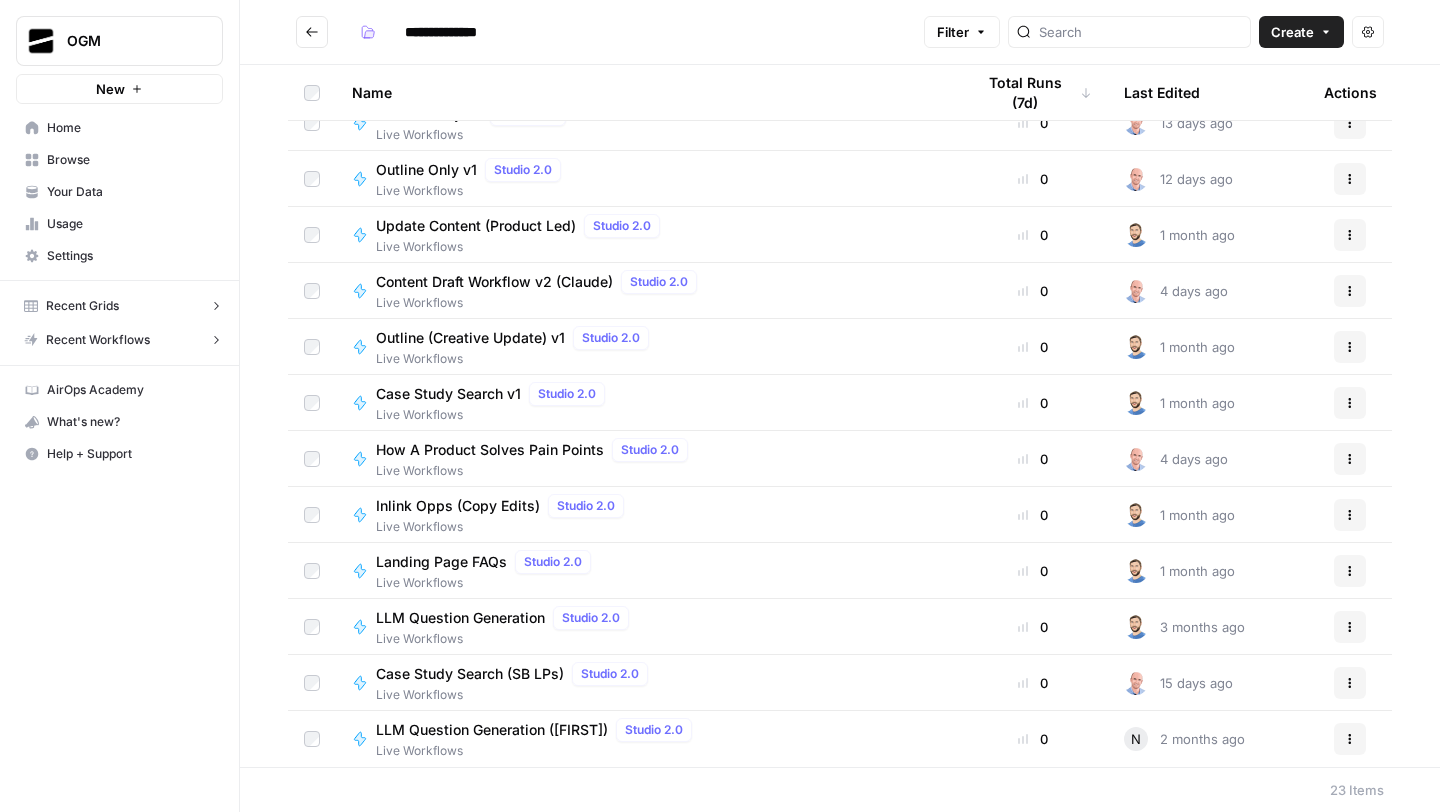 click on "Landing Page FAQs" at bounding box center (441, 562) 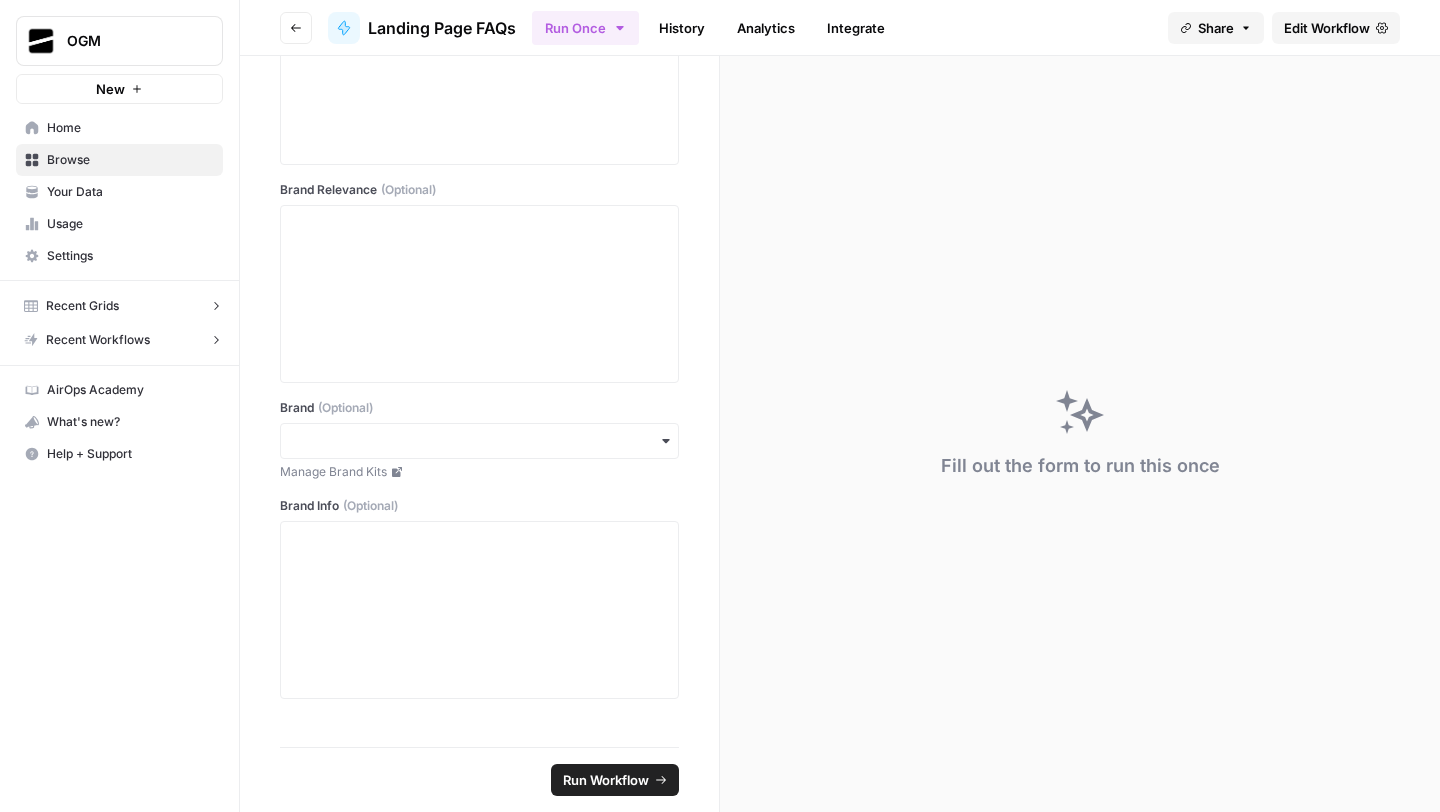 scroll, scrollTop: 0, scrollLeft: 0, axis: both 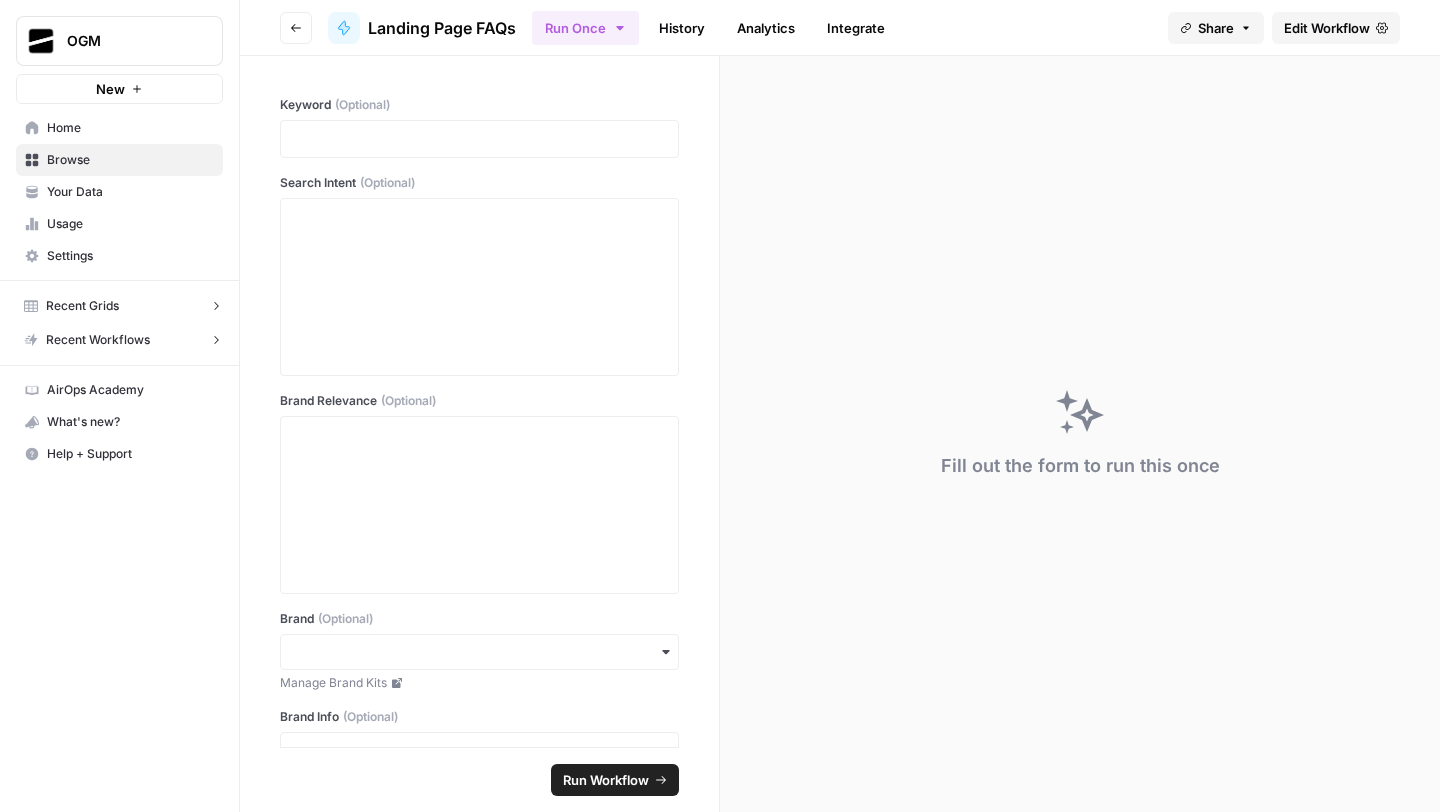 click on "Go back" at bounding box center [296, 28] 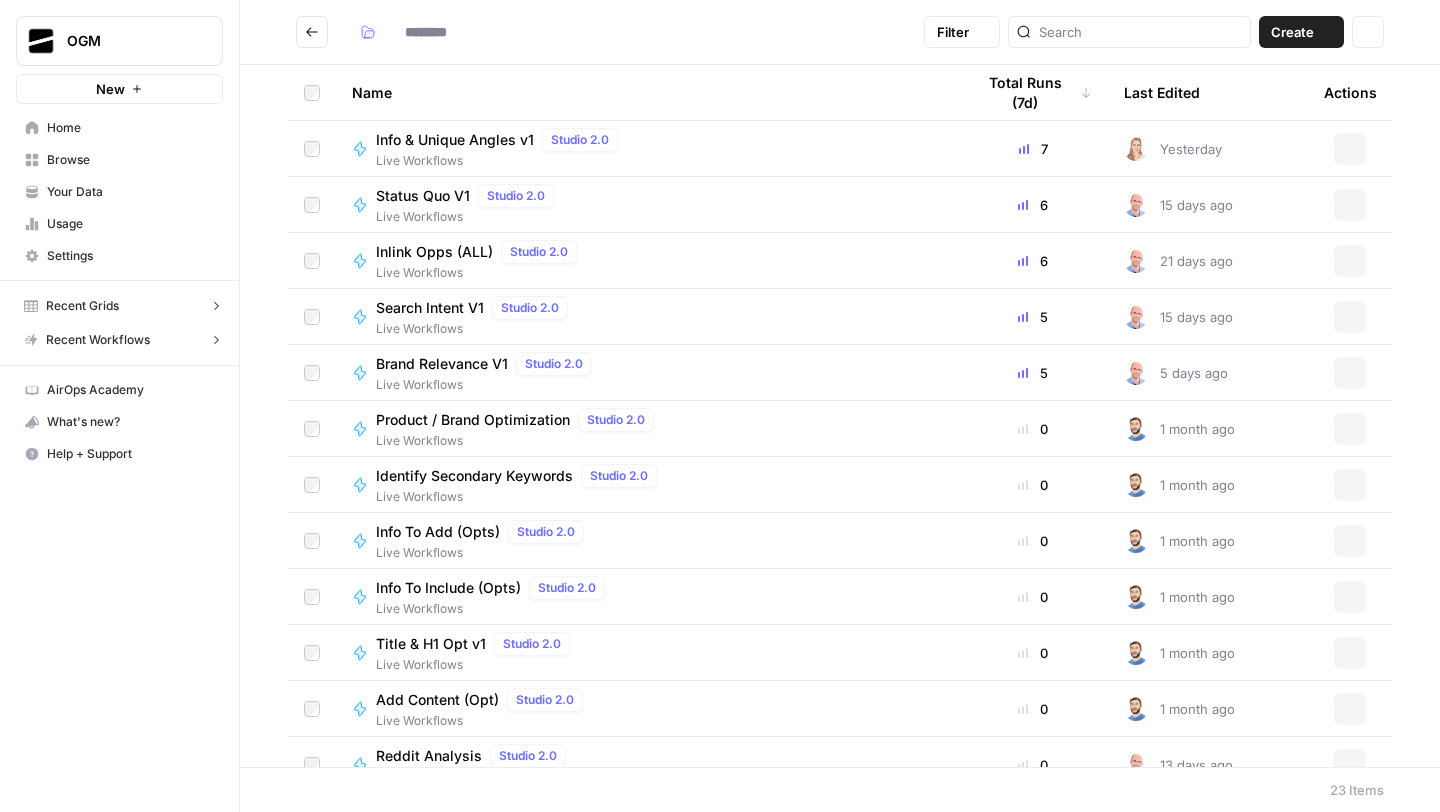 type on "**********" 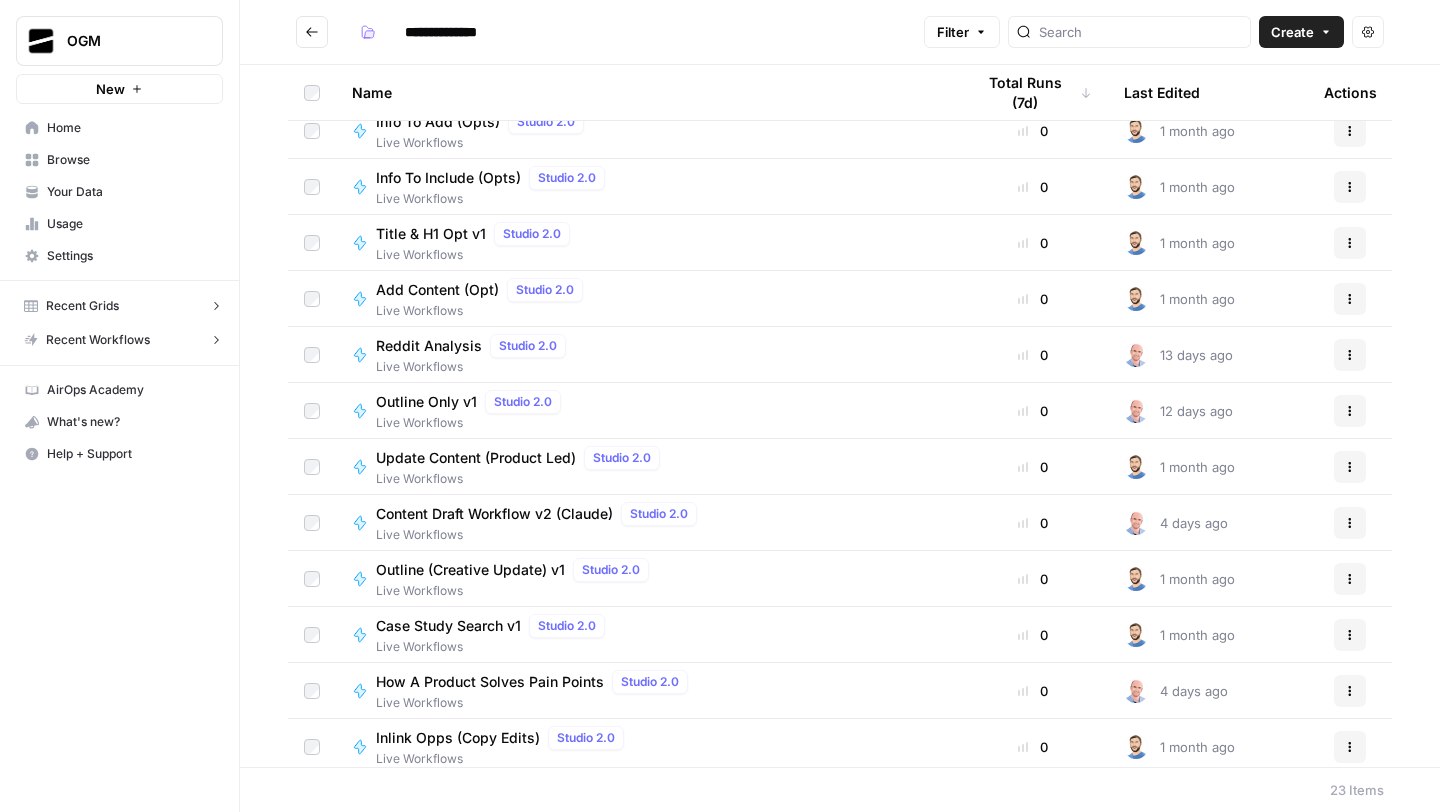 scroll, scrollTop: 441, scrollLeft: 0, axis: vertical 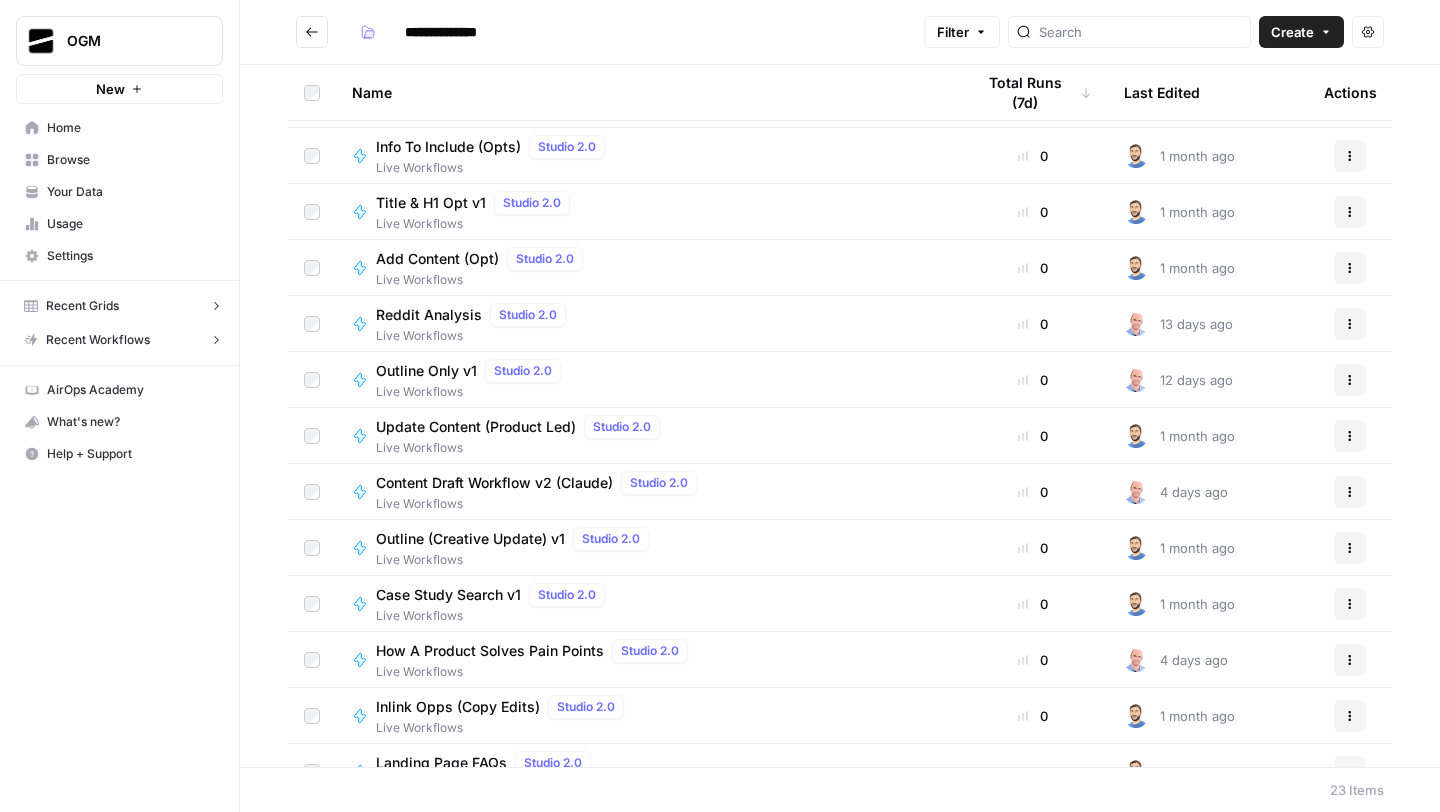 click at bounding box center [312, 32] 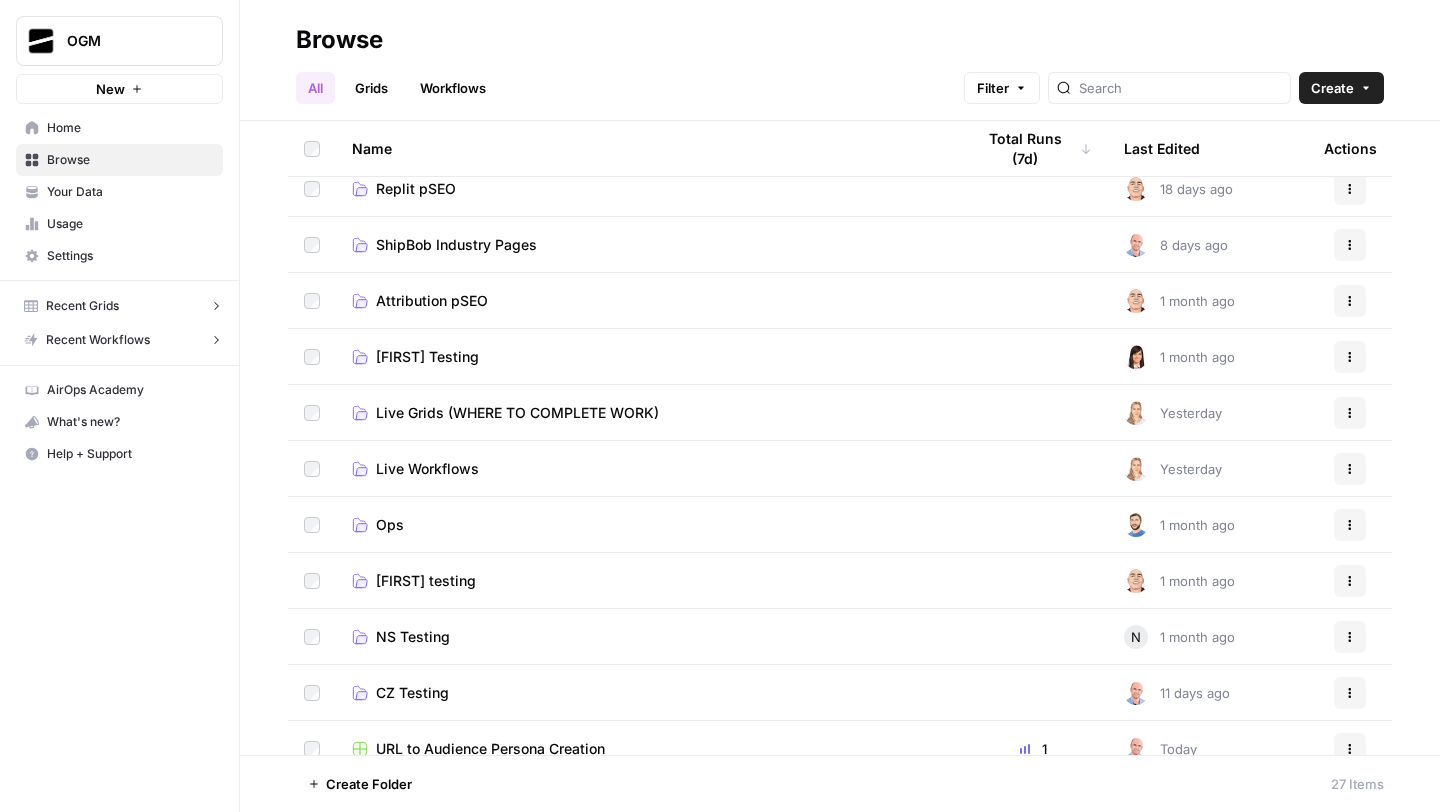 scroll, scrollTop: 0, scrollLeft: 0, axis: both 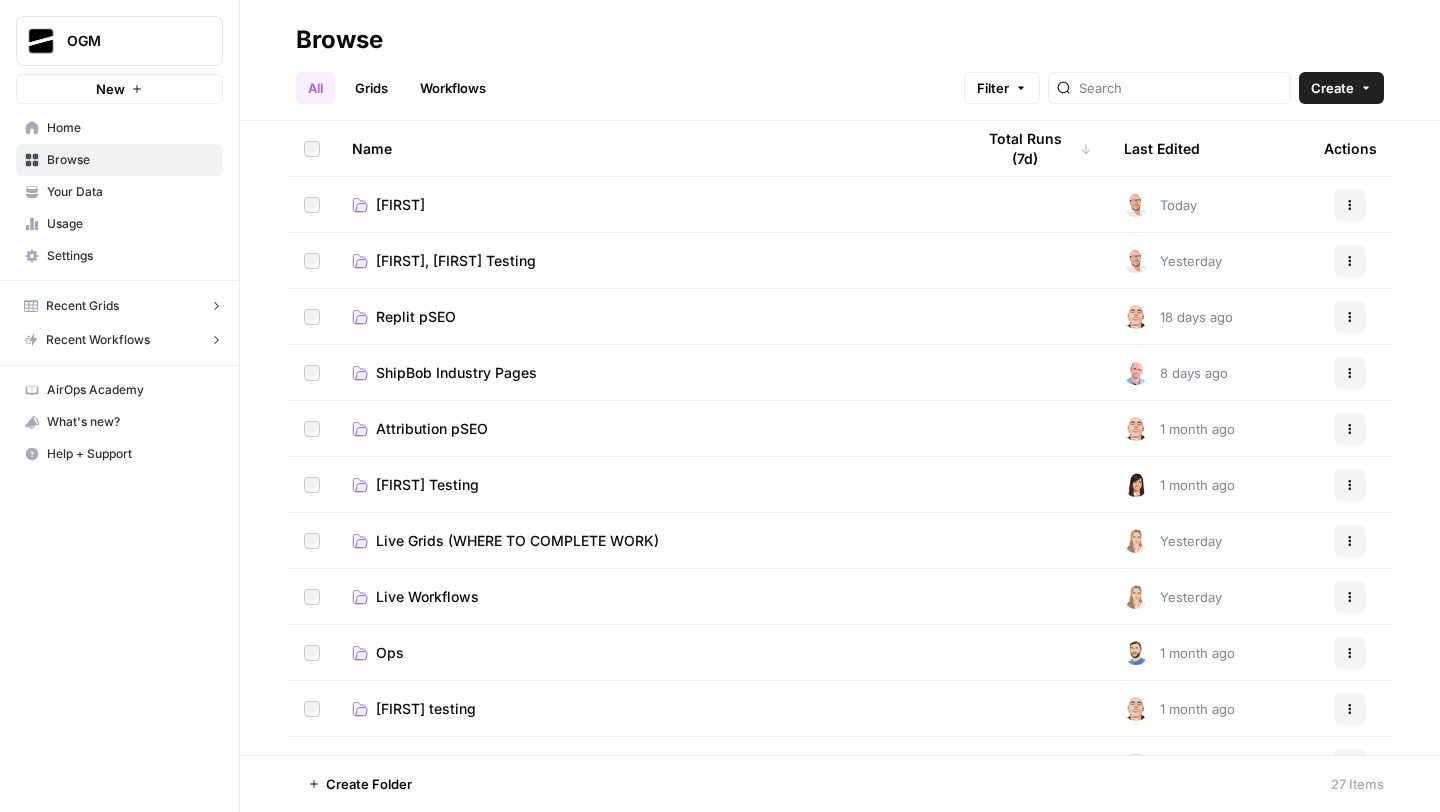 click on "[FIRST], [FIRST] Testing" at bounding box center (456, 261) 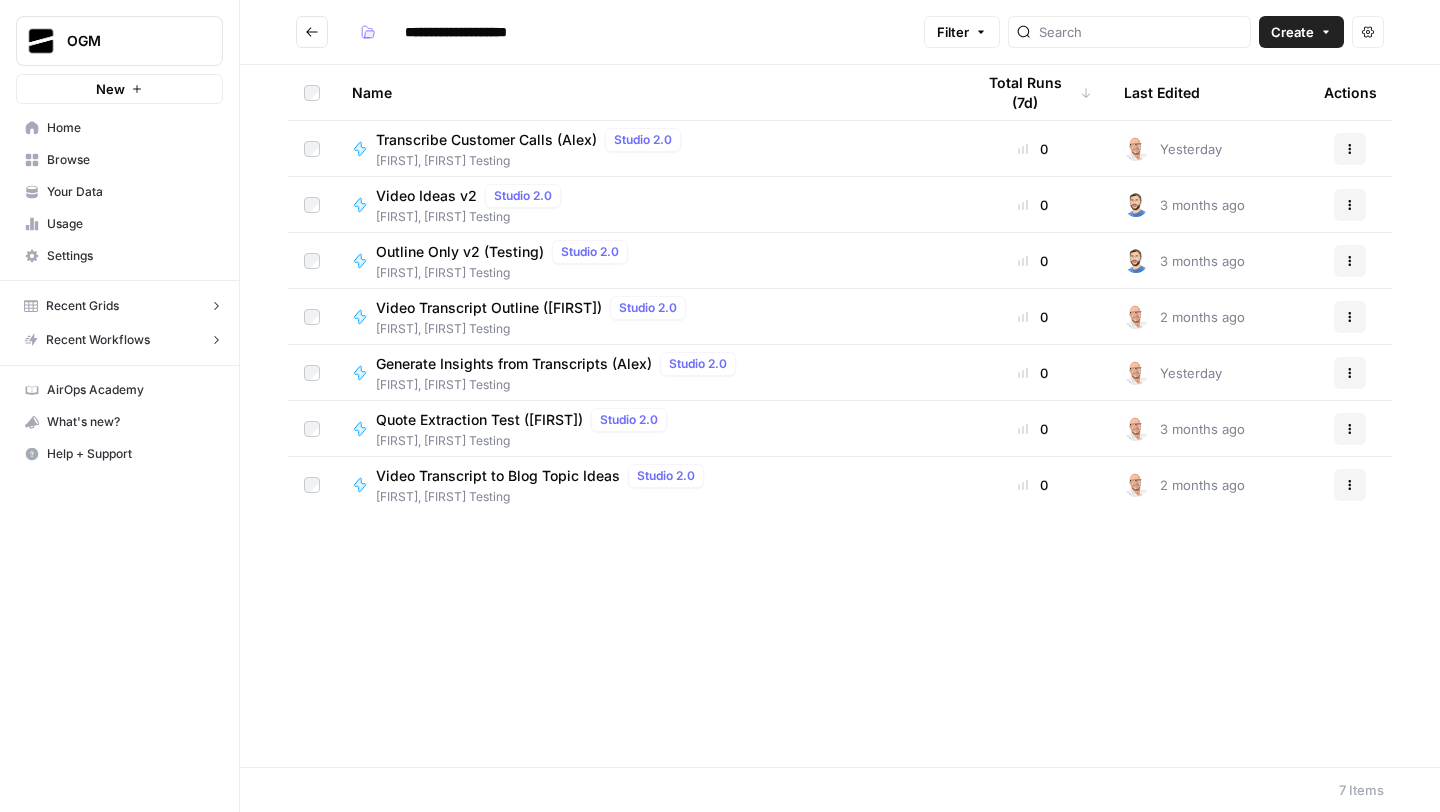 click at bounding box center [312, 32] 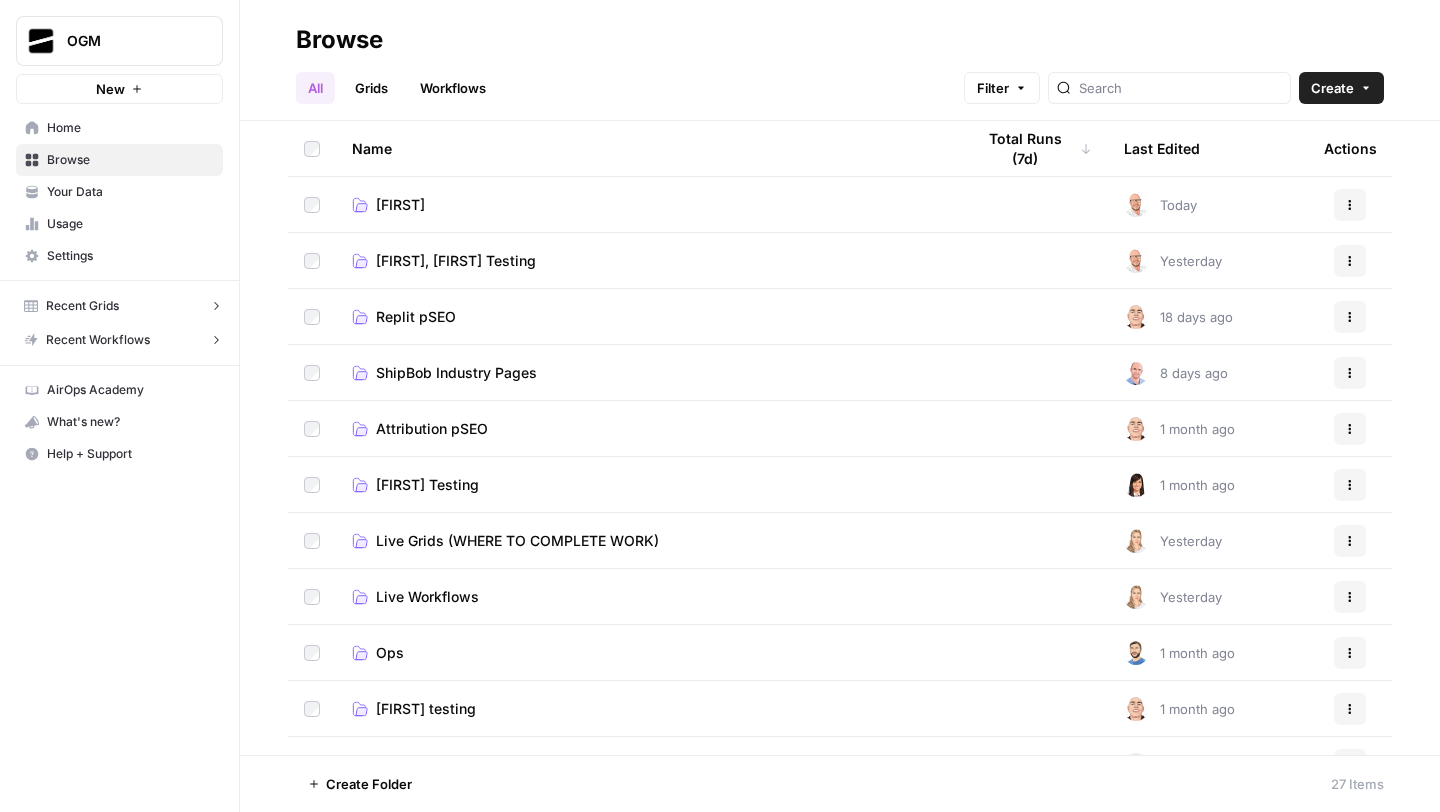 click on "[FIRST]" at bounding box center (400, 205) 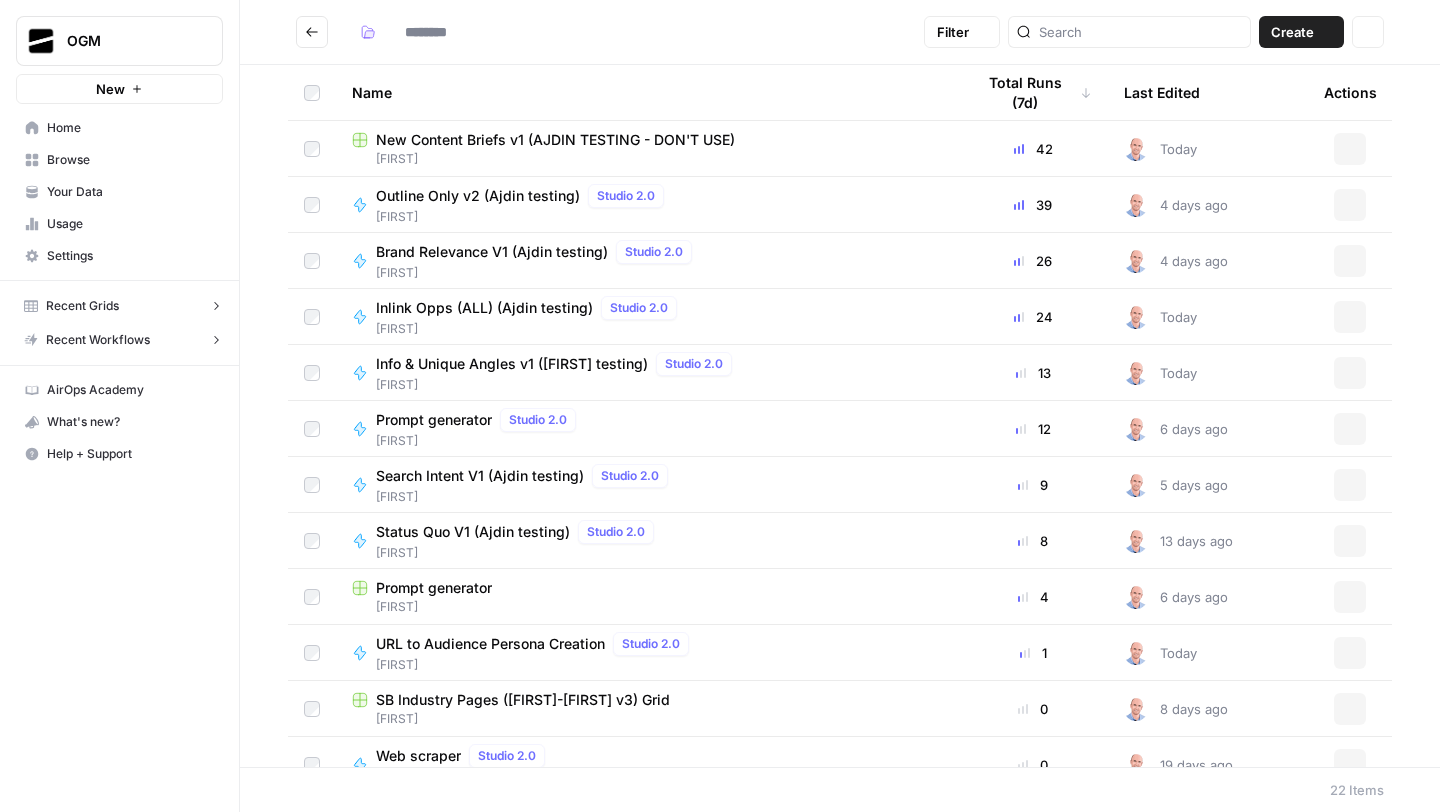 type on "*****" 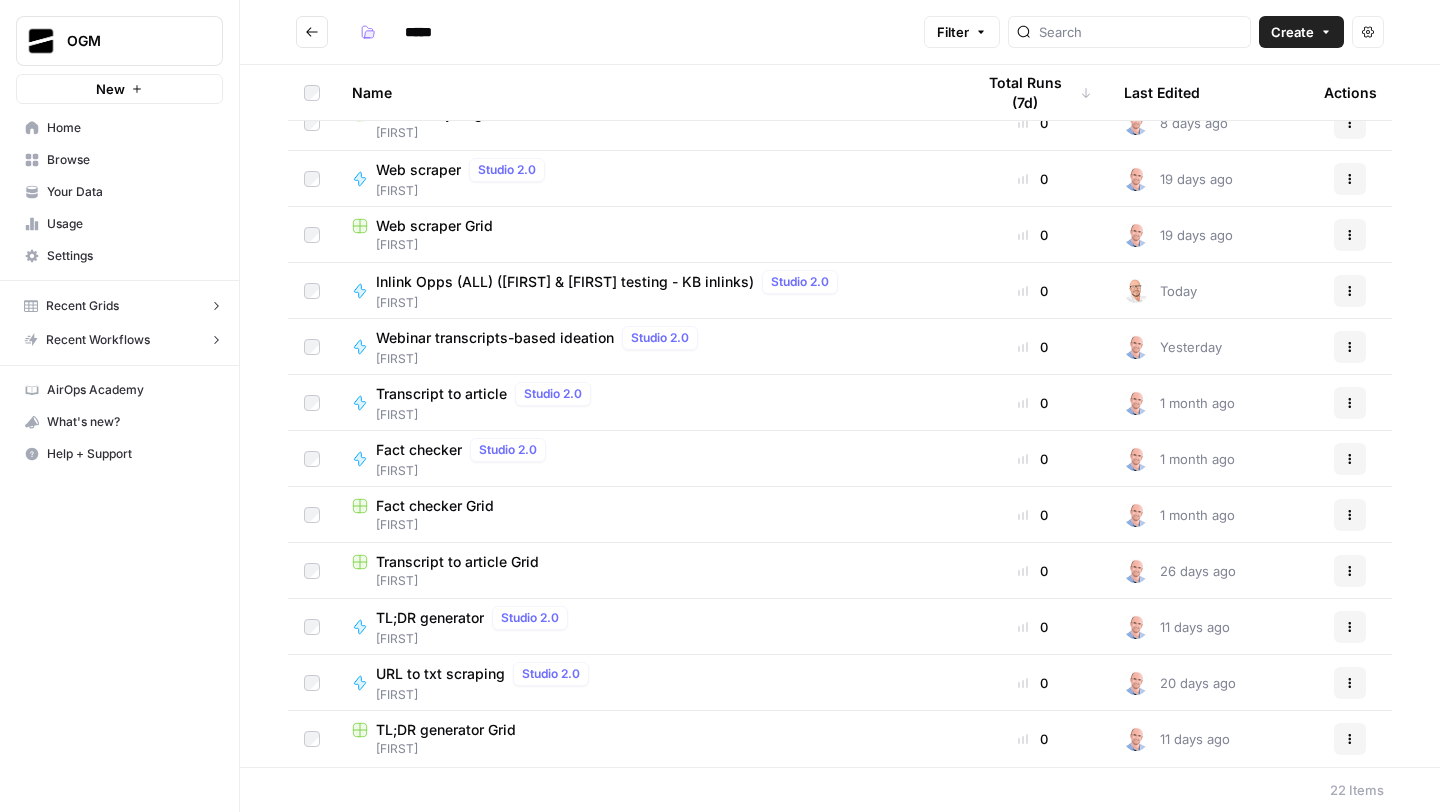 scroll, scrollTop: 0, scrollLeft: 0, axis: both 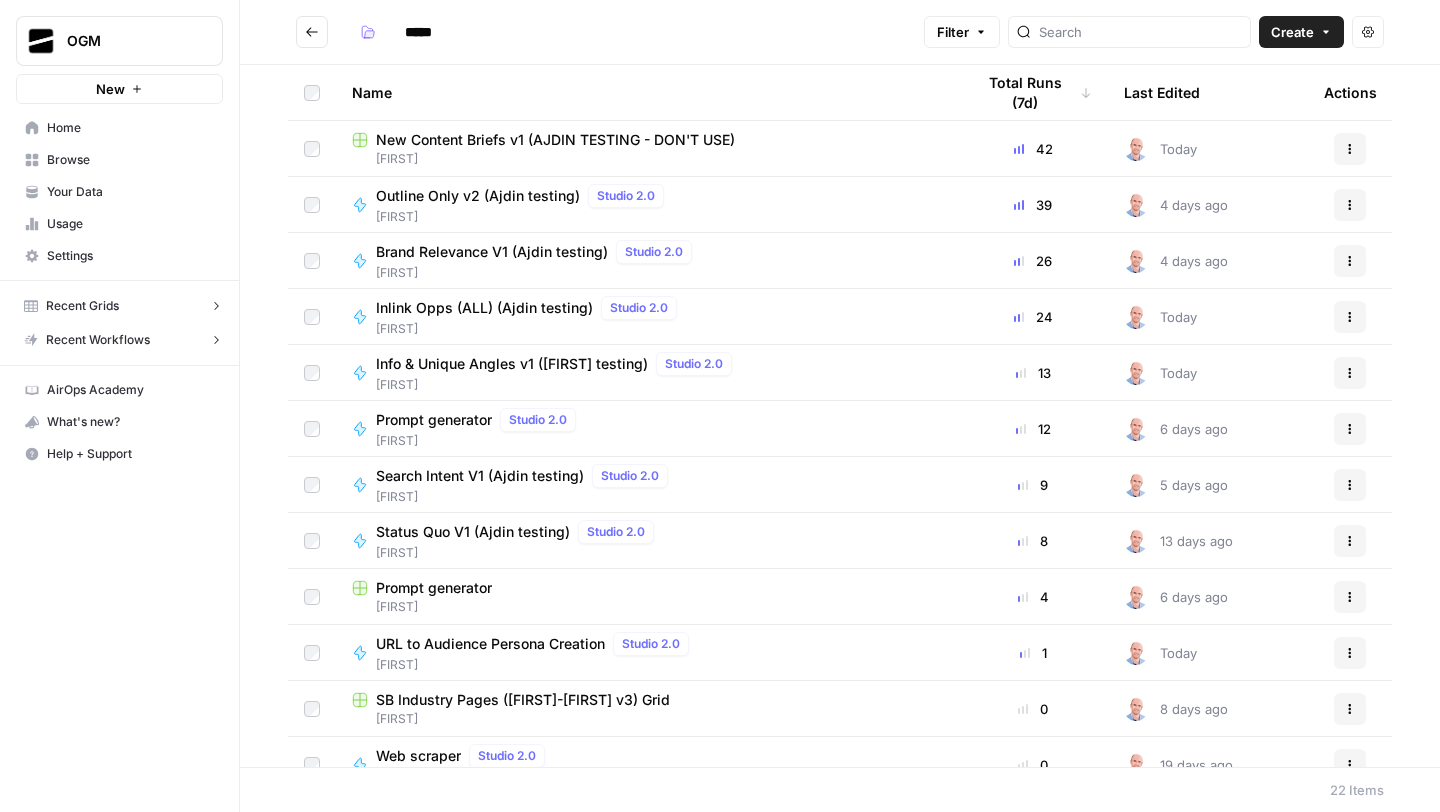click at bounding box center (312, 32) 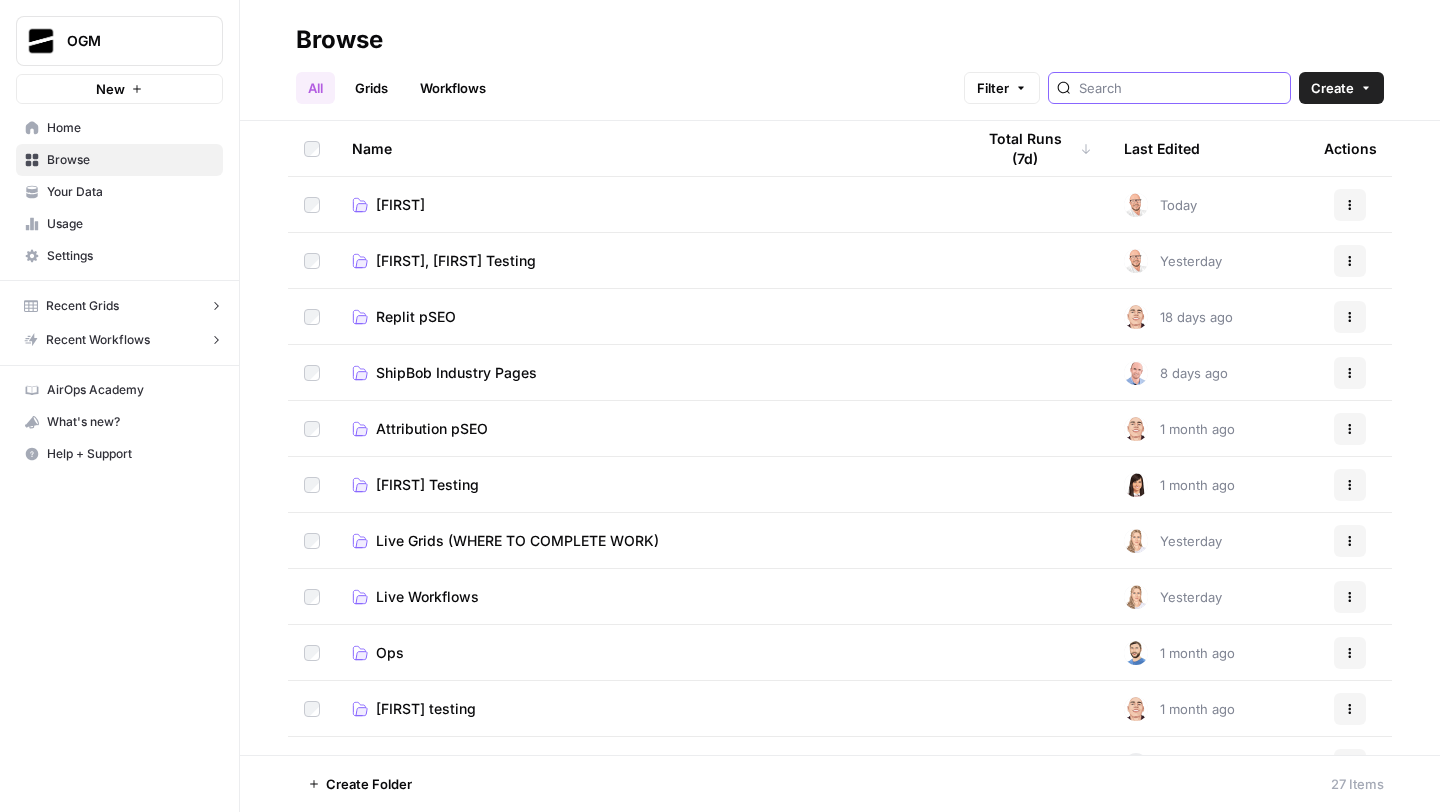 click at bounding box center (1180, 88) 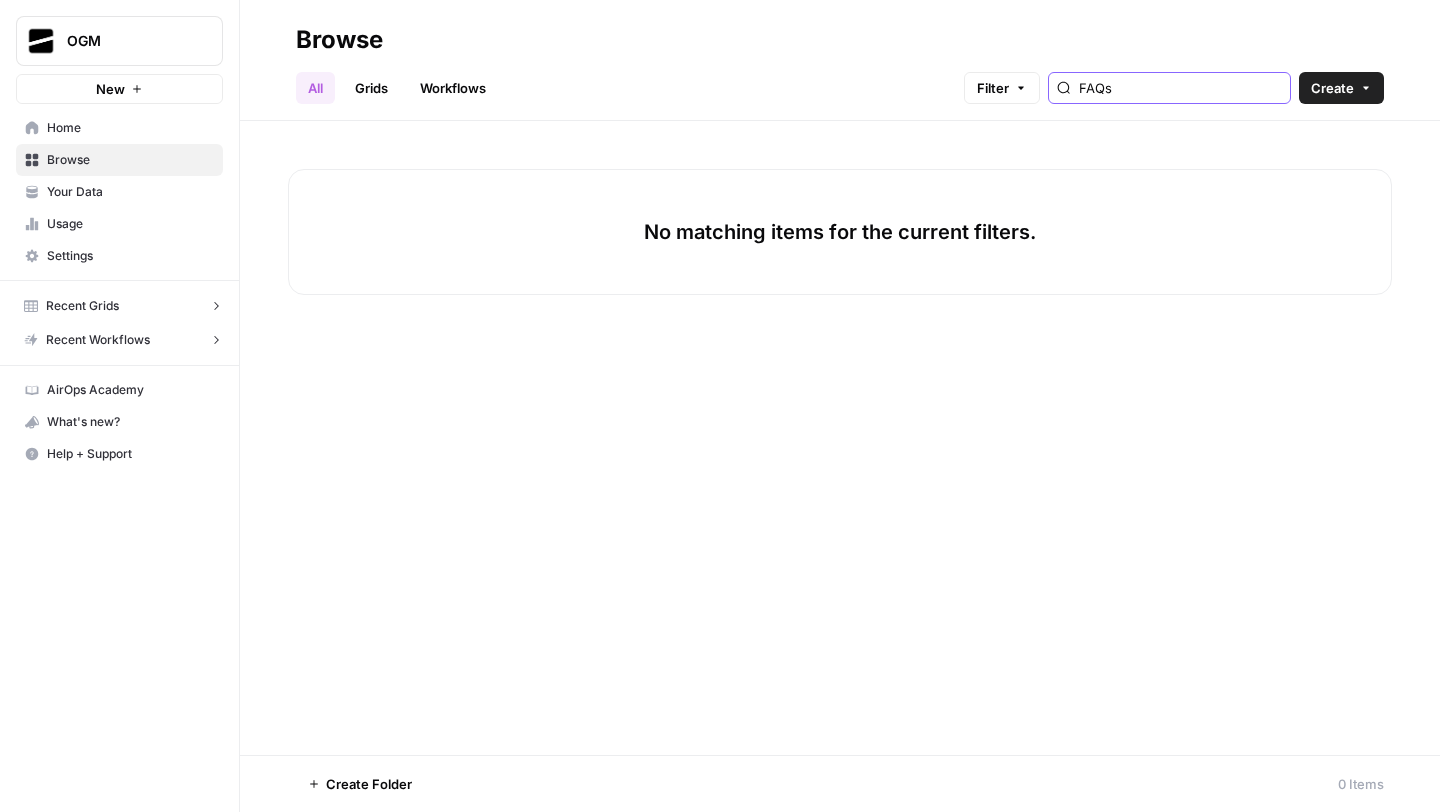 click on "Filter" at bounding box center (1002, 88) 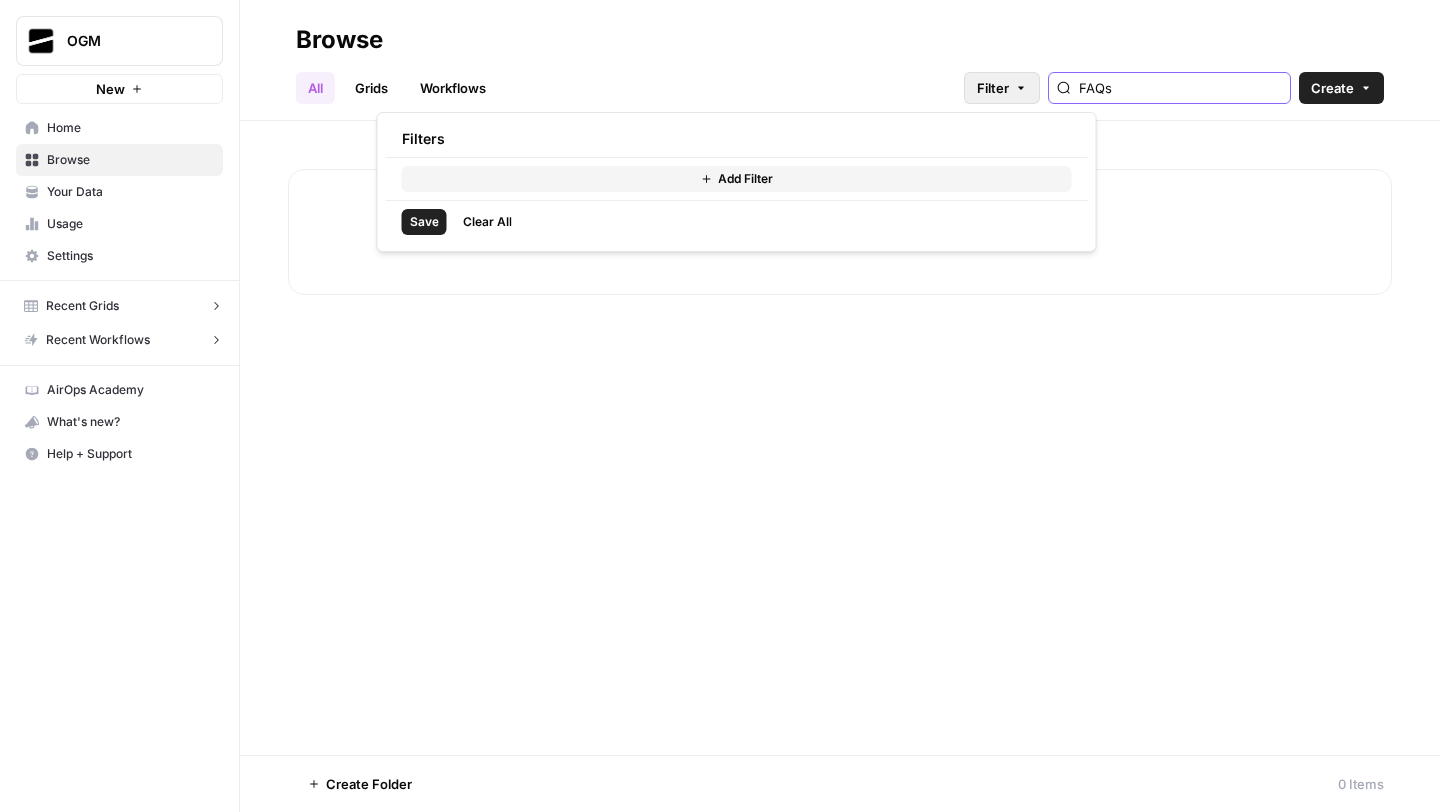 type on "FAQs" 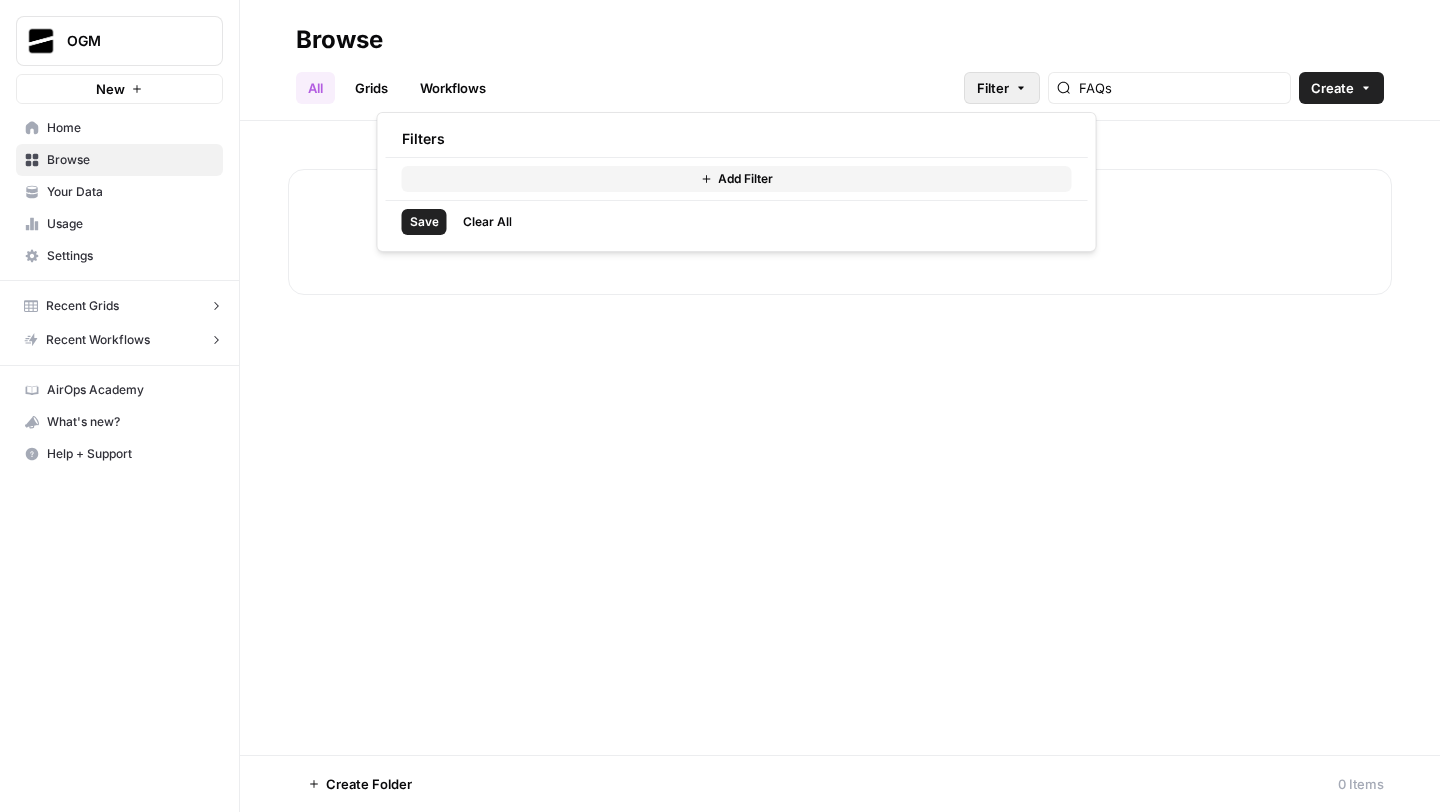 click on "Add Filter" at bounding box center (737, 179) 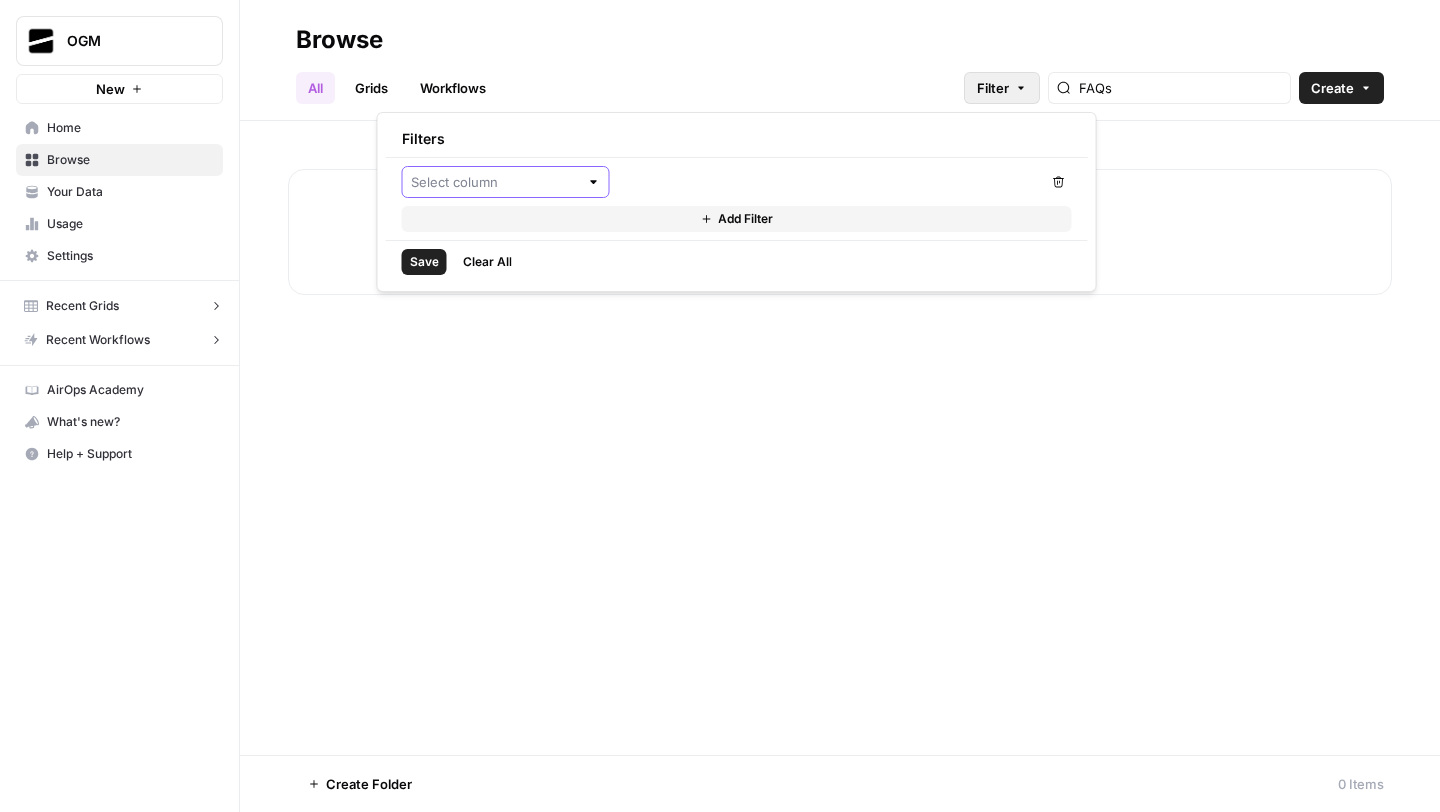 click at bounding box center (495, 182) 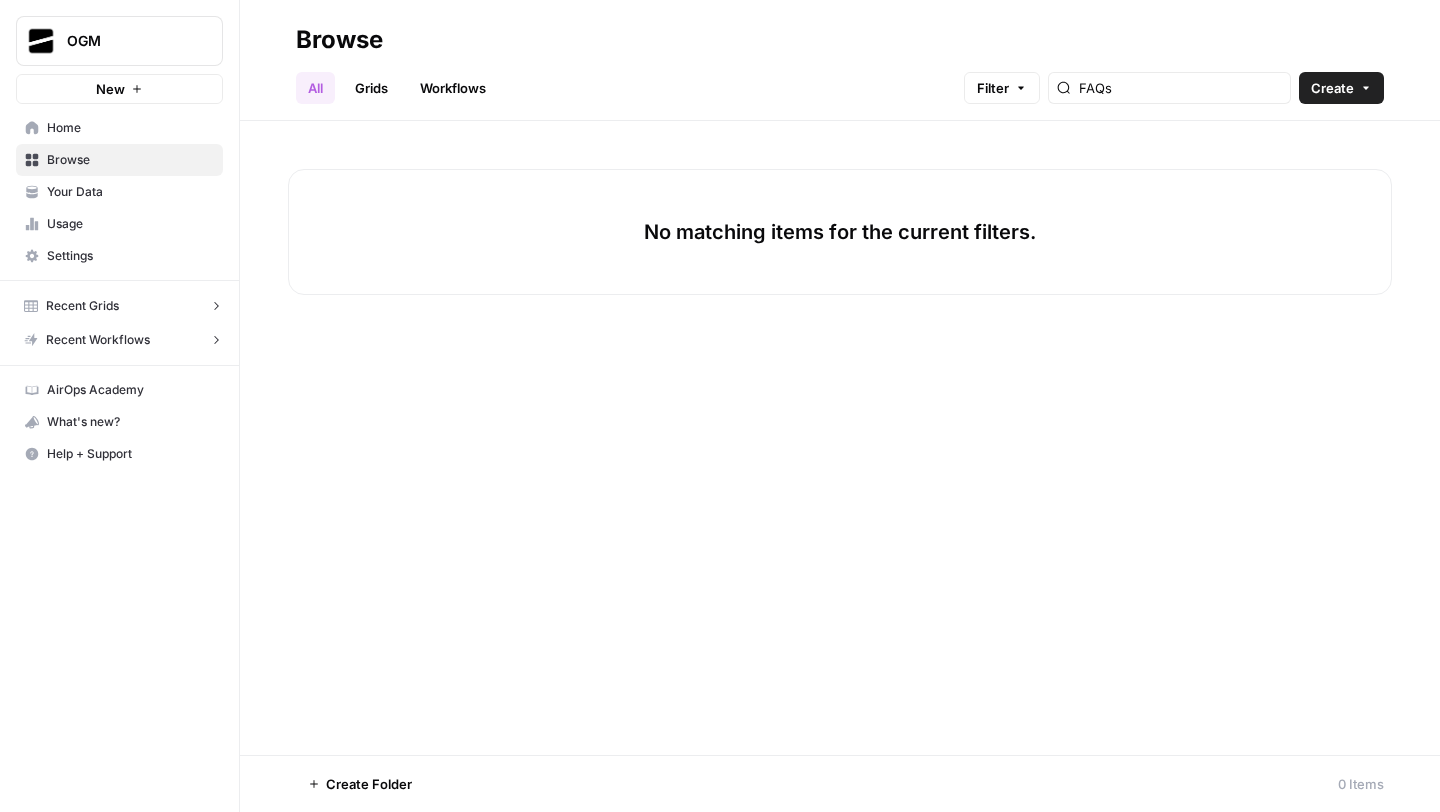click on "All Grids Workflows Filter FAQs Create" at bounding box center (840, 80) 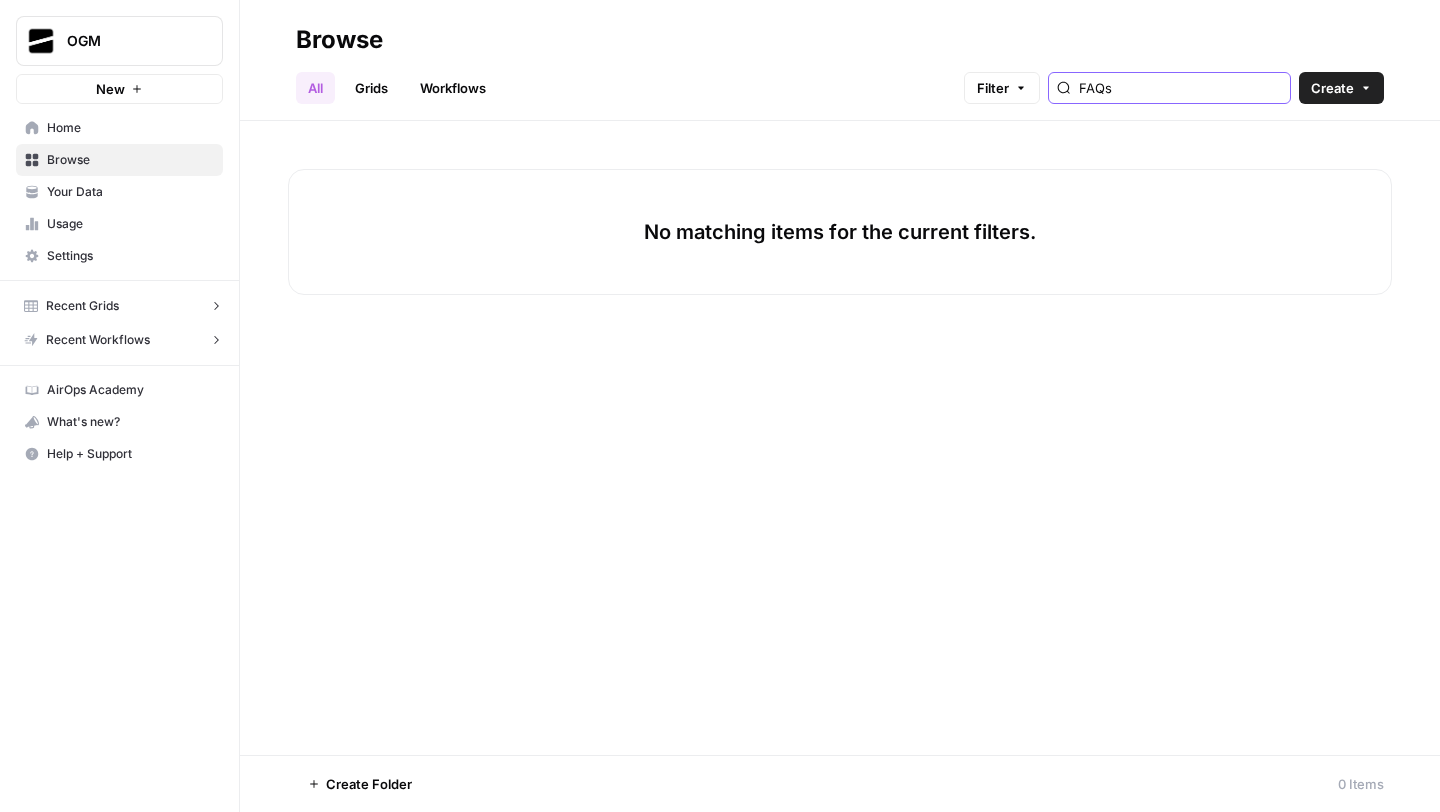 click on "FAQs" at bounding box center [1180, 88] 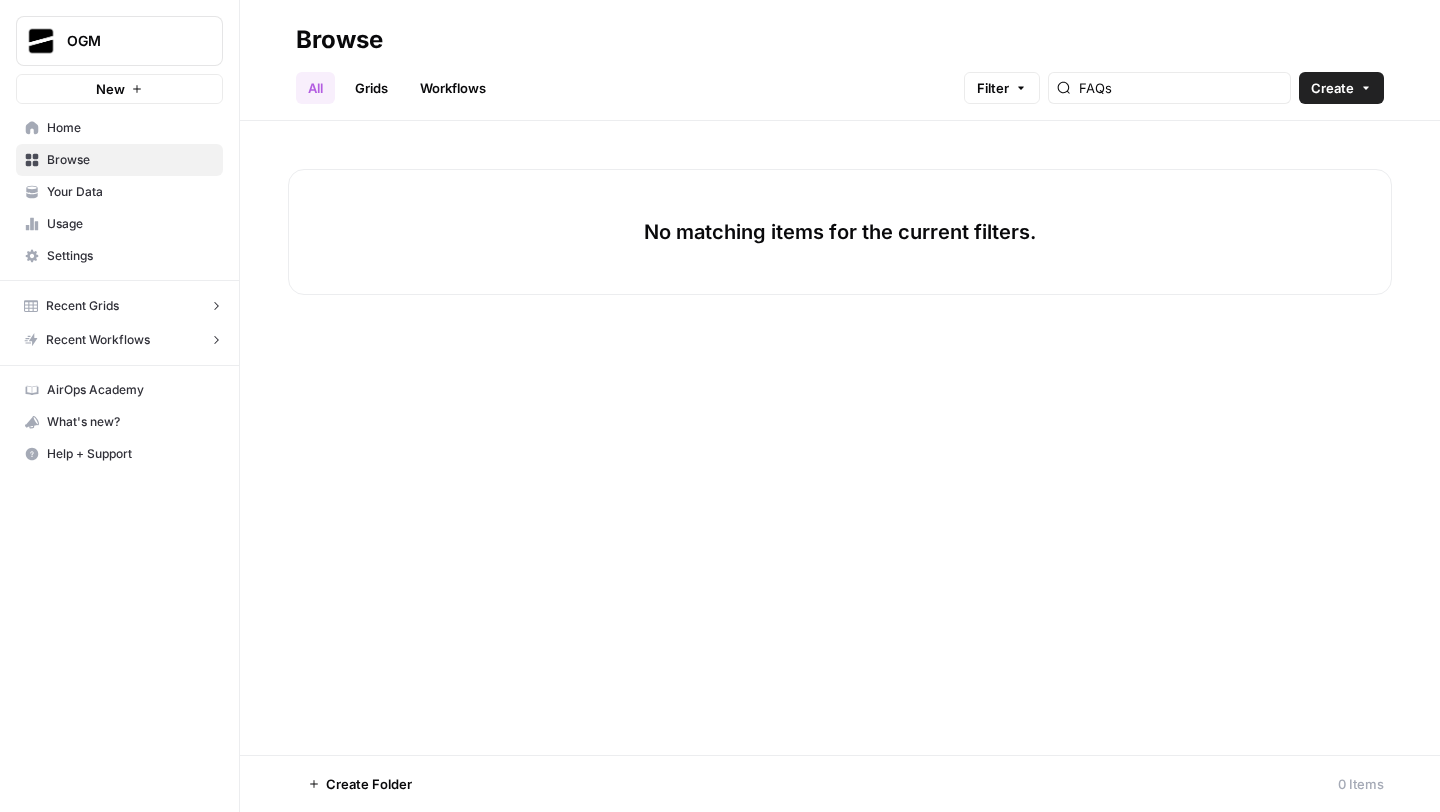 click on "Browse All Grids Workflows Filter FAQs Create" at bounding box center [840, 60] 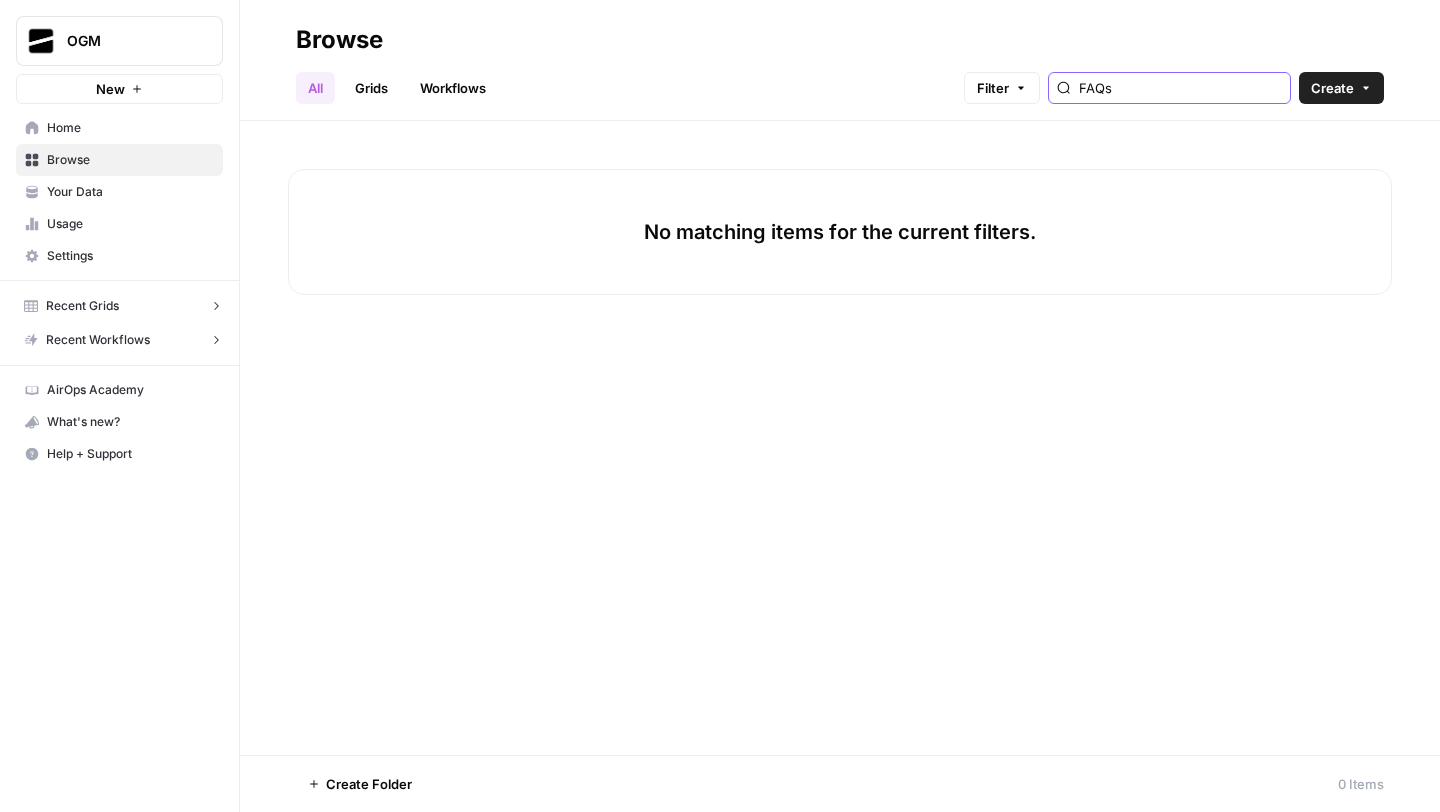 click on "FAQs" at bounding box center (1180, 88) 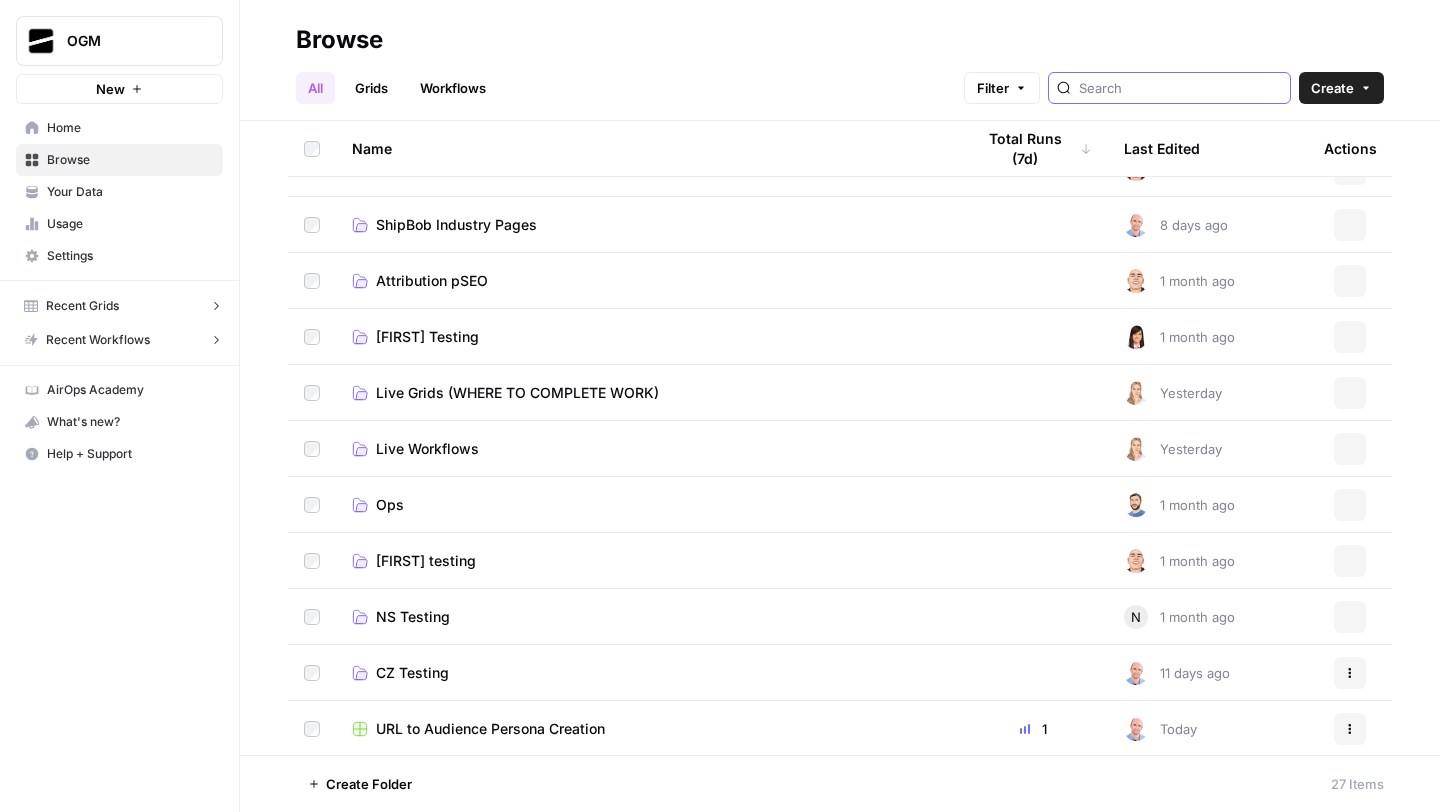 scroll, scrollTop: 0, scrollLeft: 0, axis: both 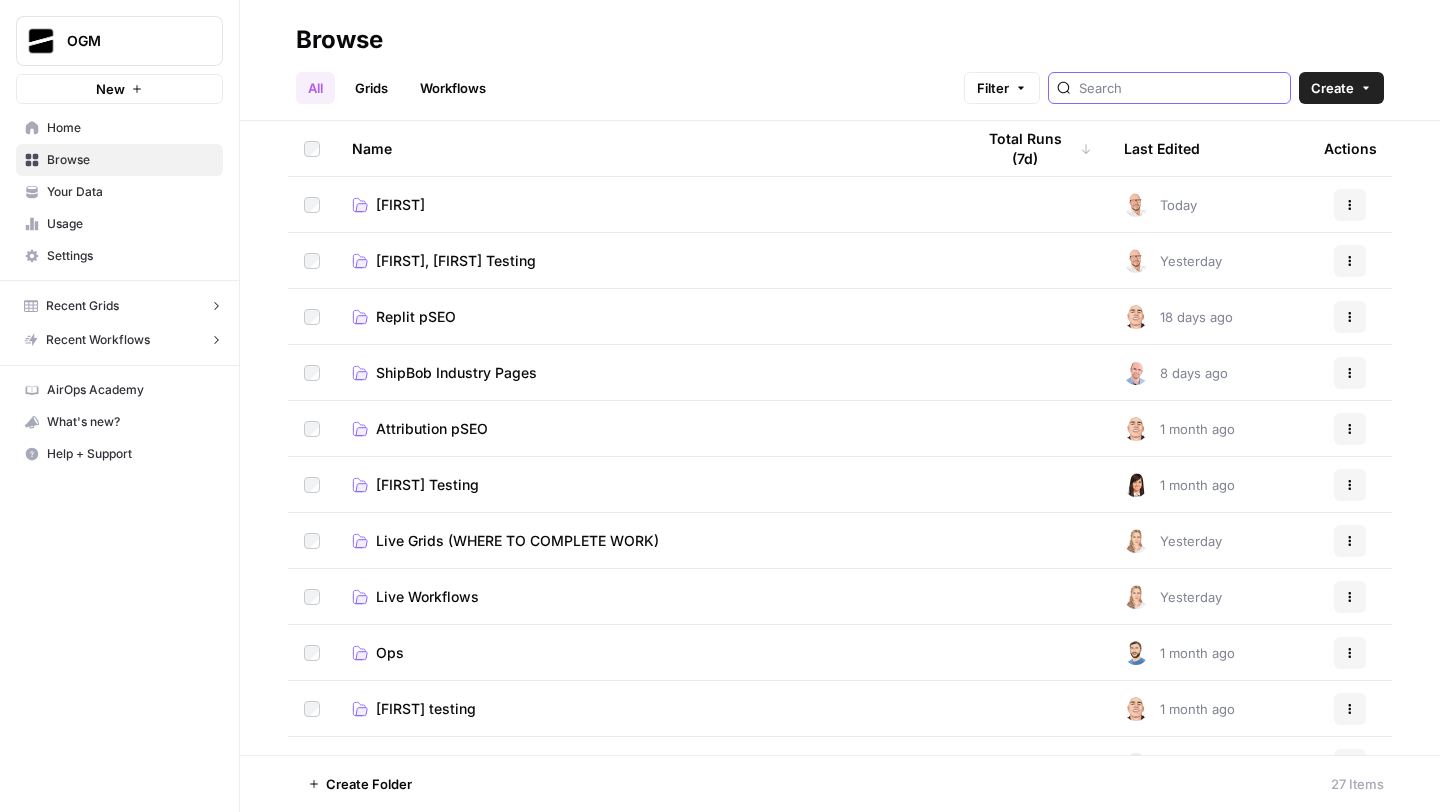 type 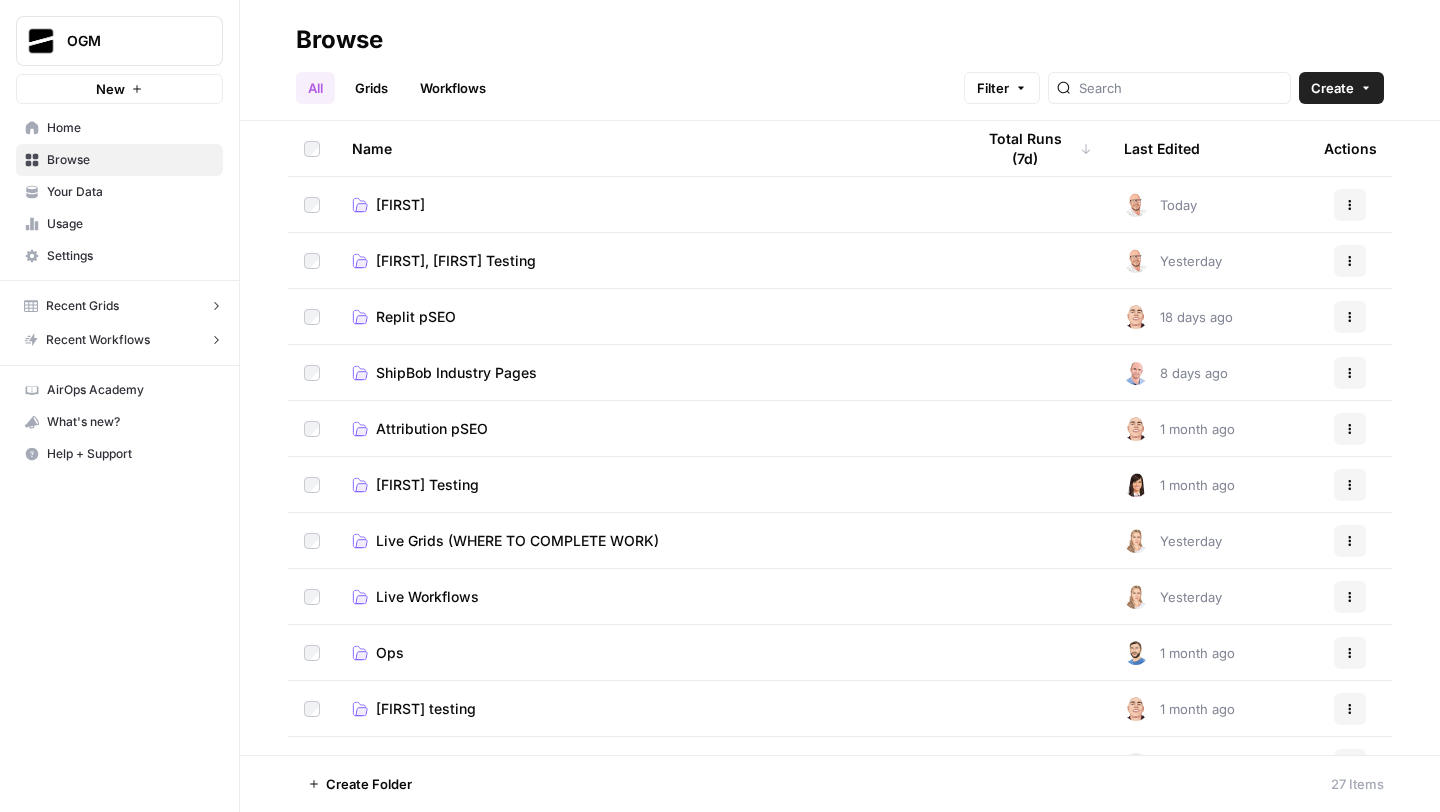 click on "ShipBob Industry Pages" at bounding box center [456, 373] 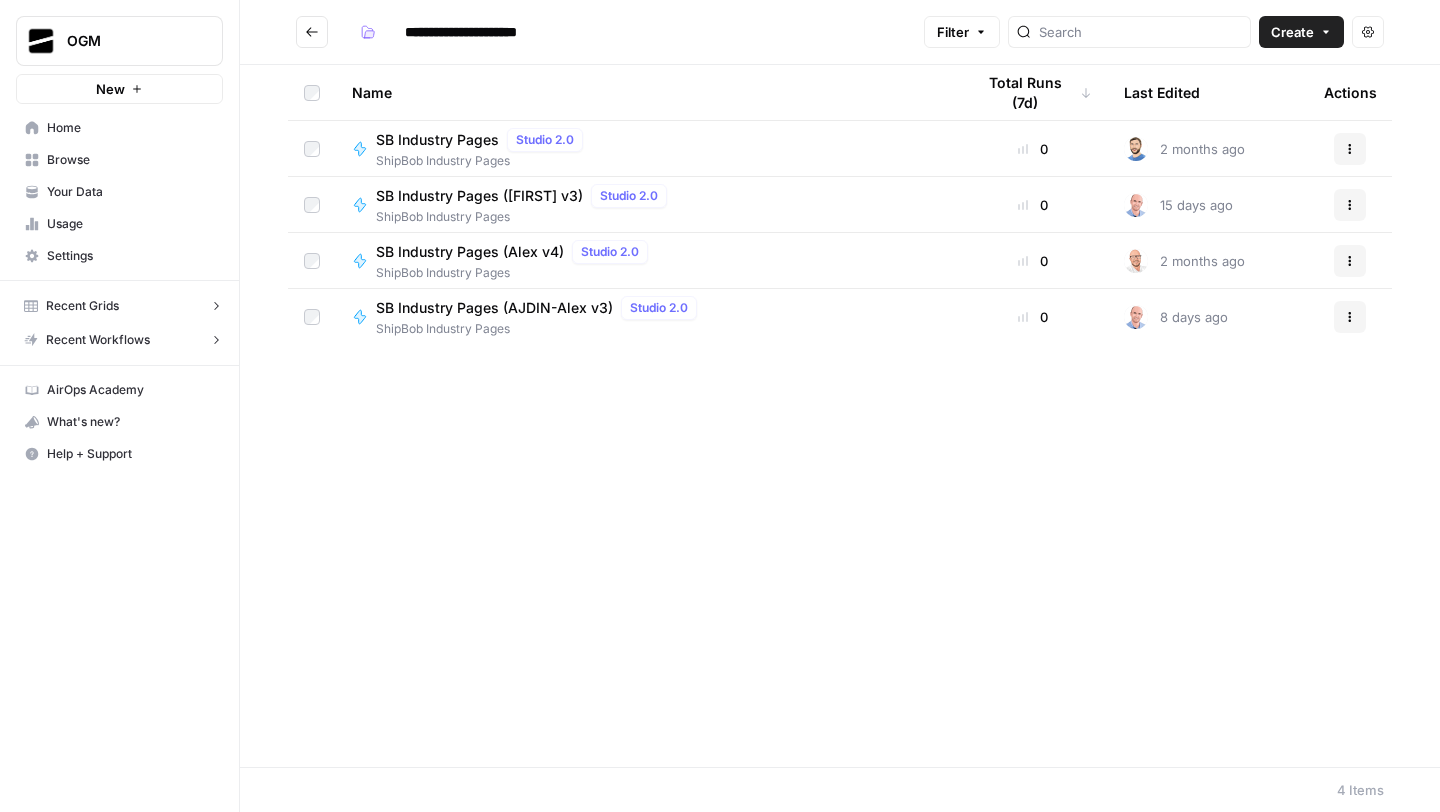 click at bounding box center [312, 32] 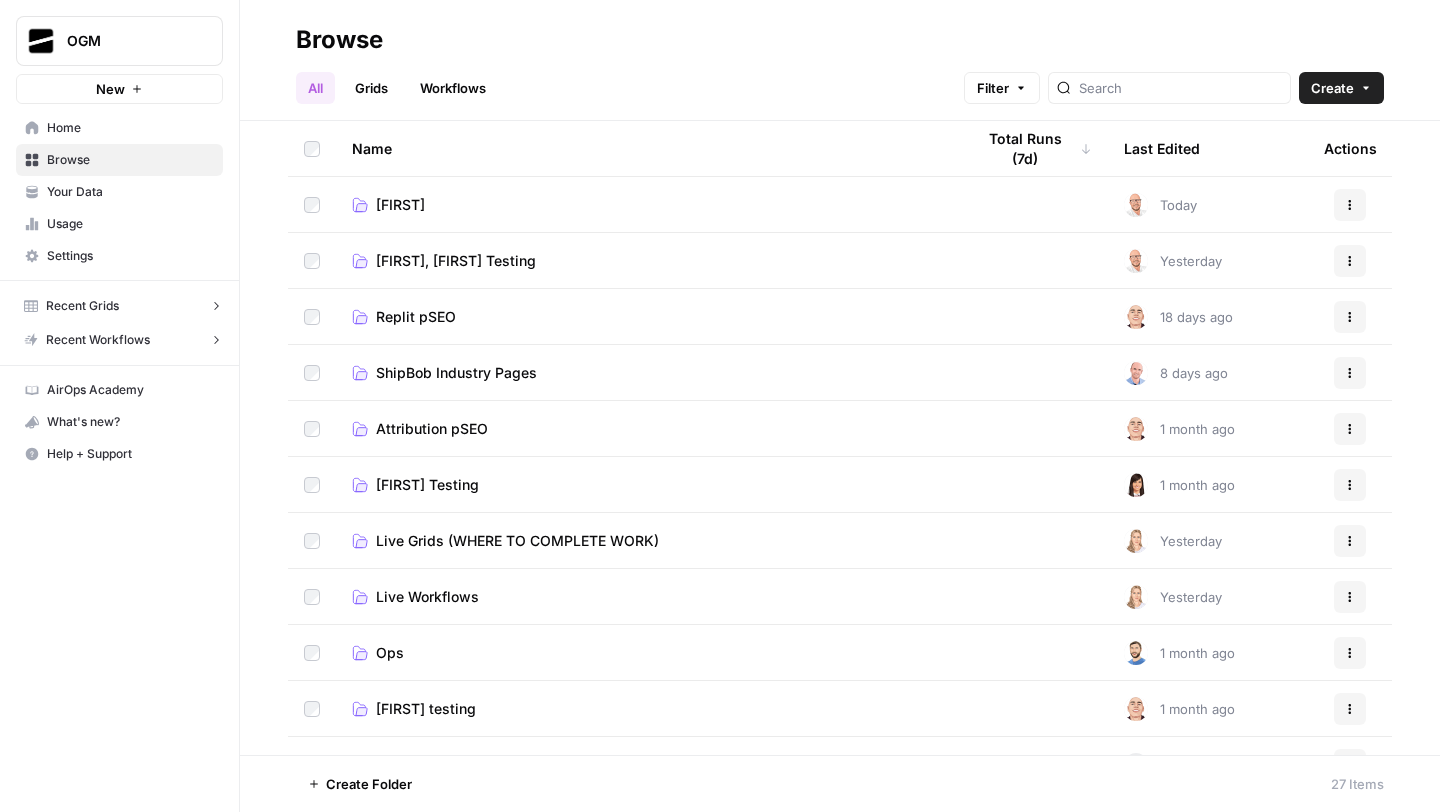 scroll, scrollTop: 18, scrollLeft: 0, axis: vertical 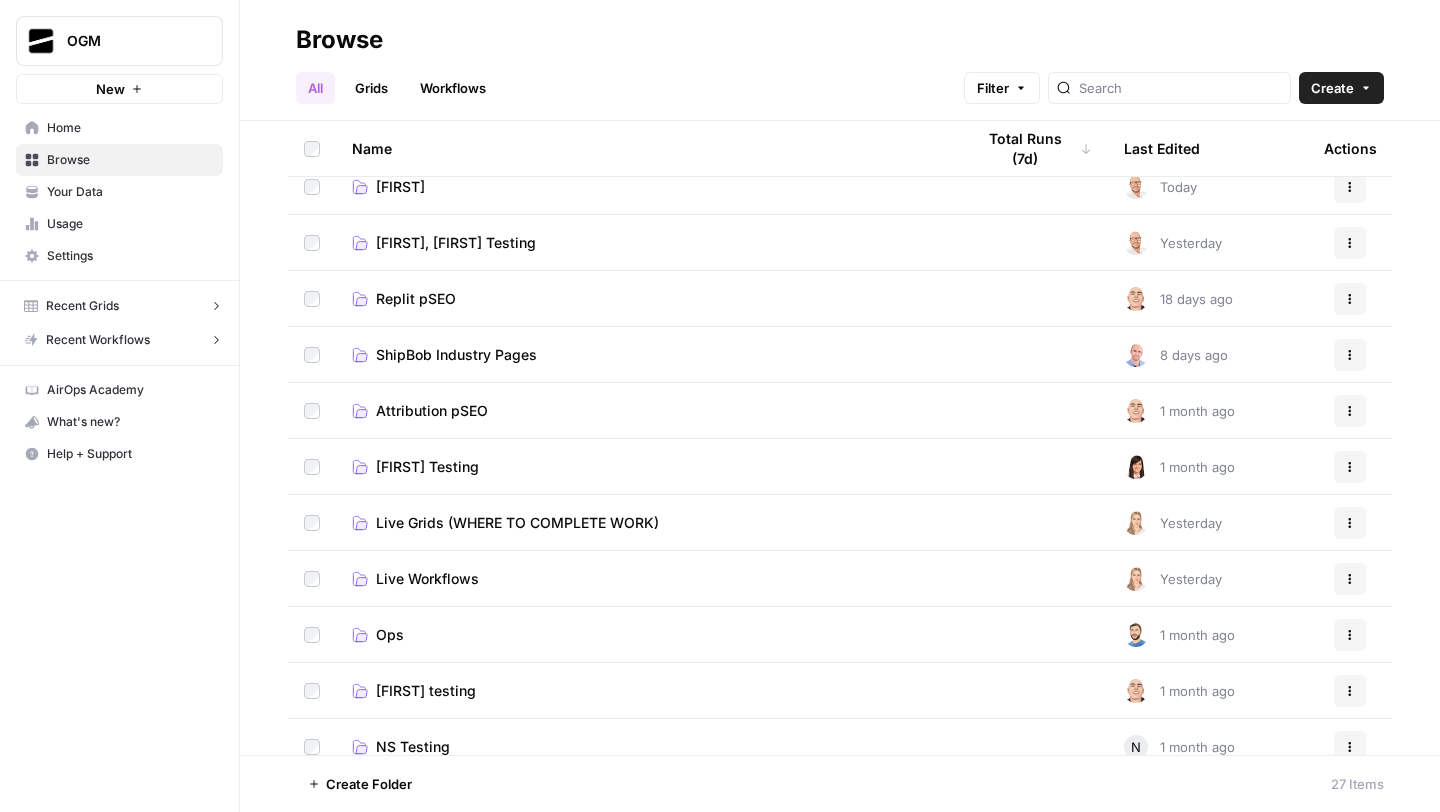click on "Live Grids (WHERE TO COMPLETE WORK)" at bounding box center [517, 523] 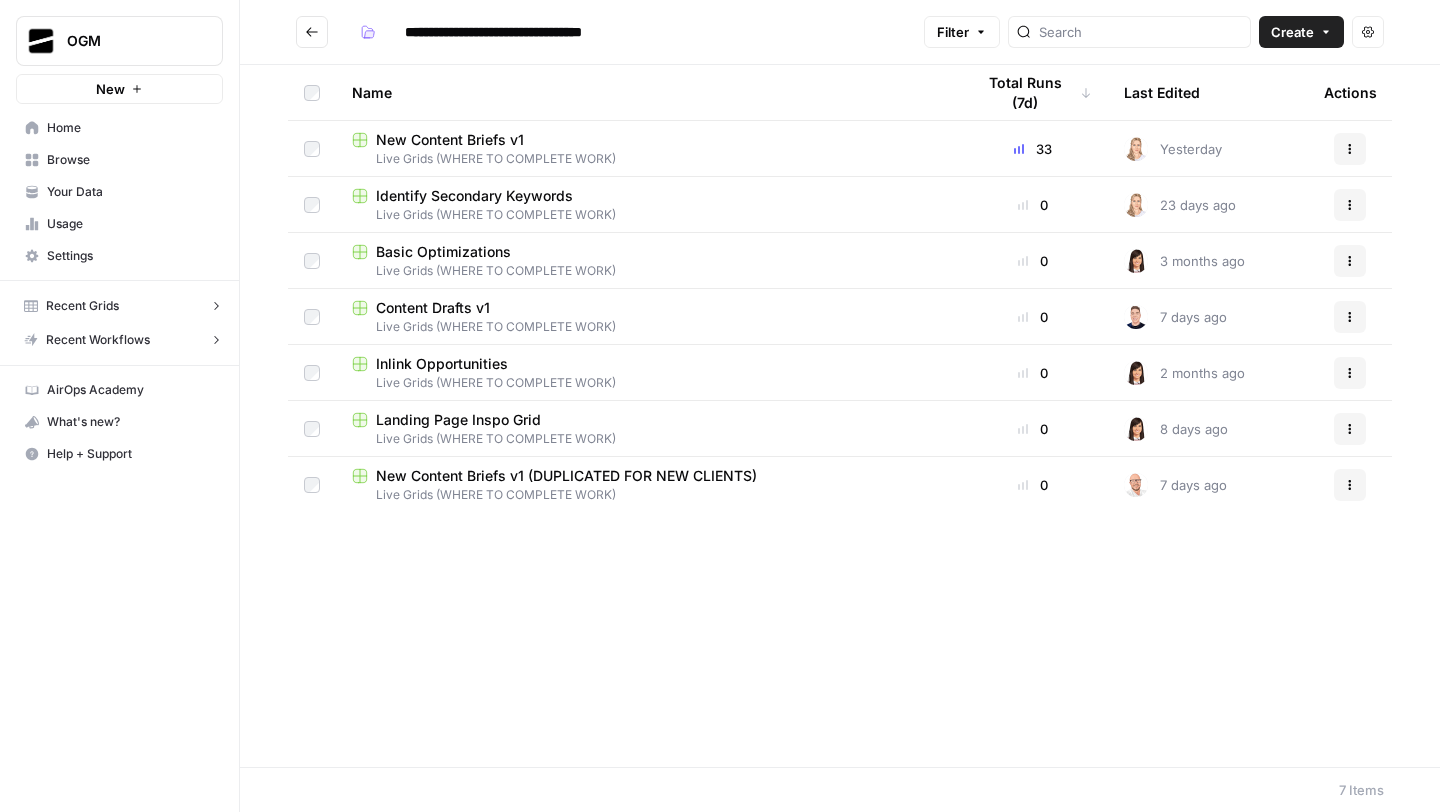 click 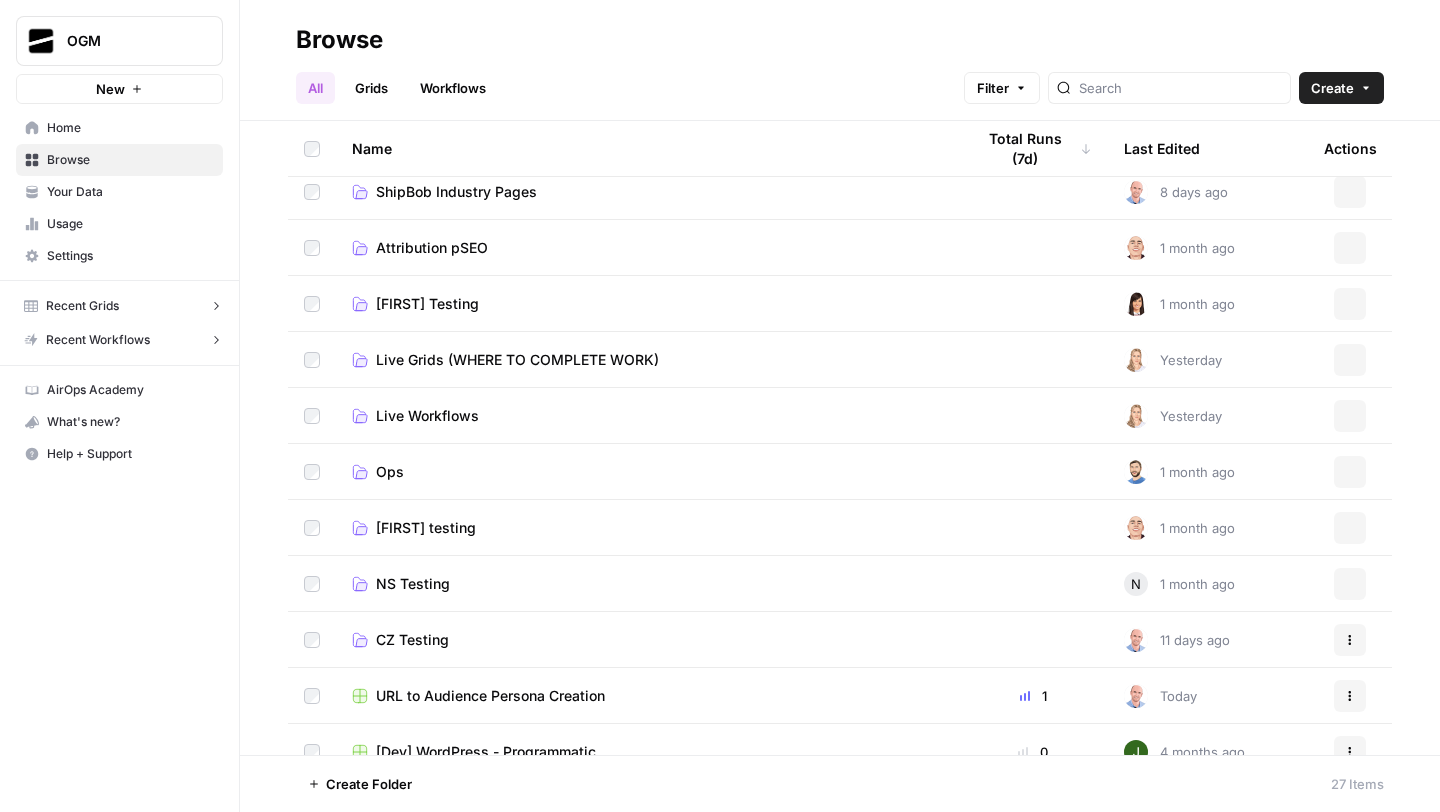 scroll, scrollTop: 0, scrollLeft: 0, axis: both 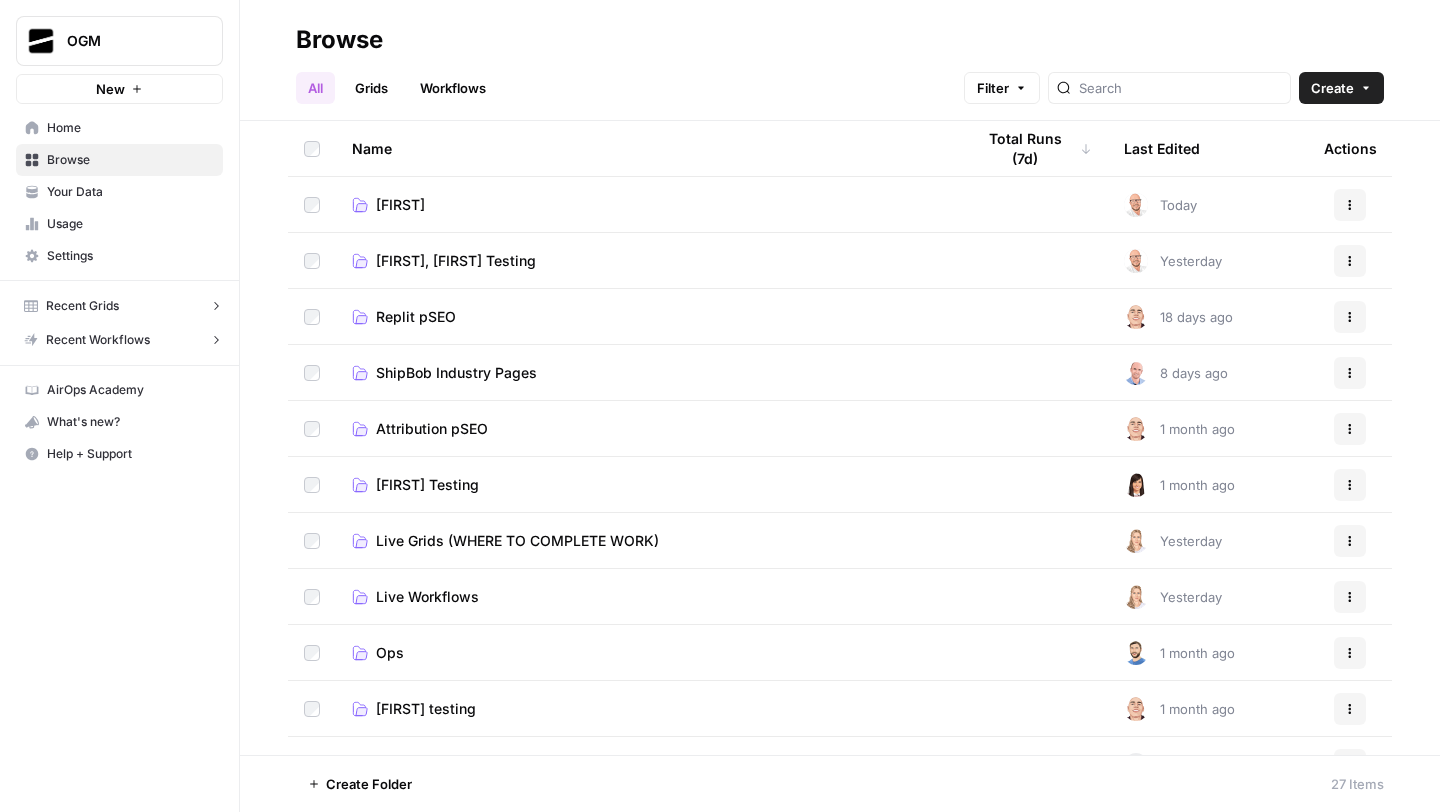 click on "[FIRST], [FIRST] Testing" at bounding box center (456, 261) 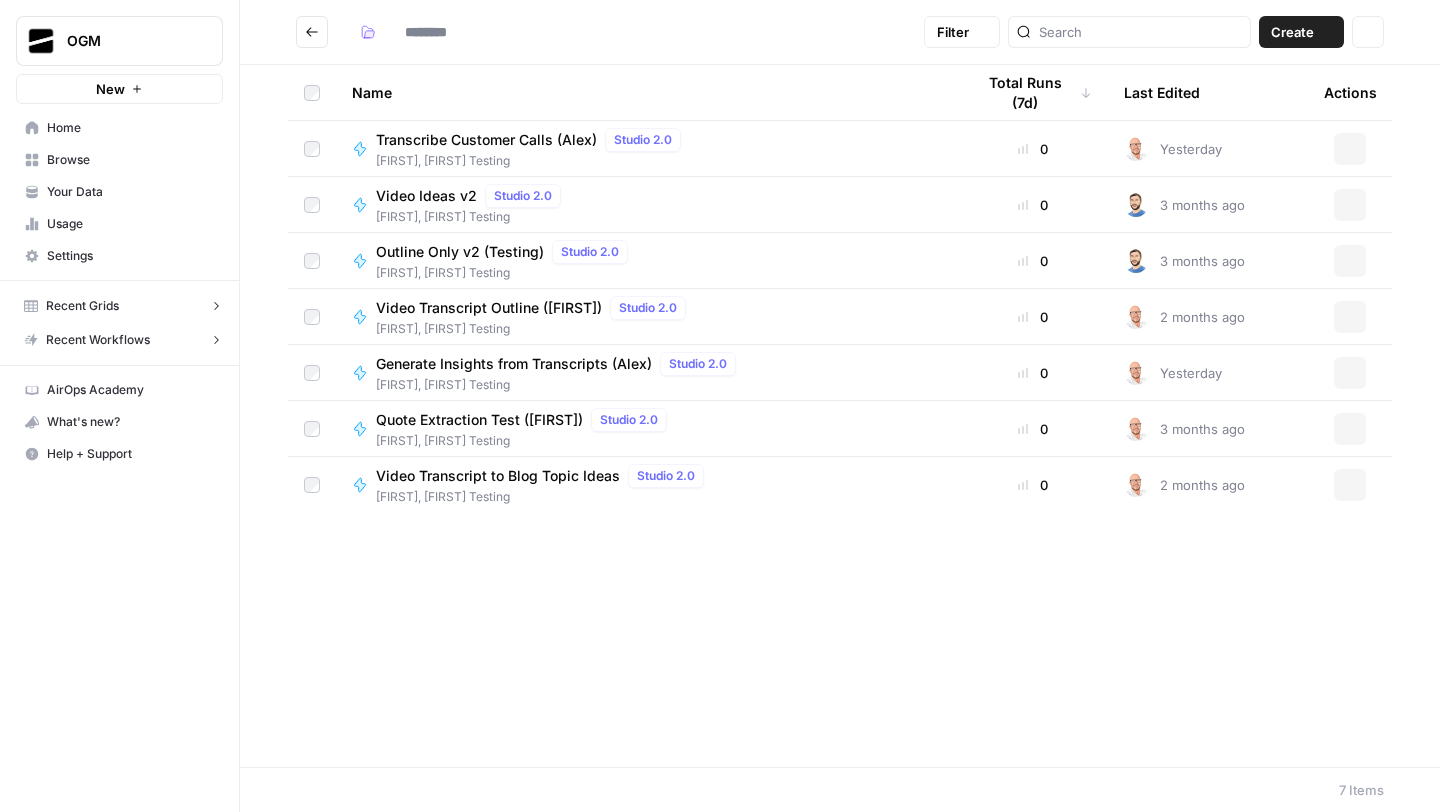 type on "**********" 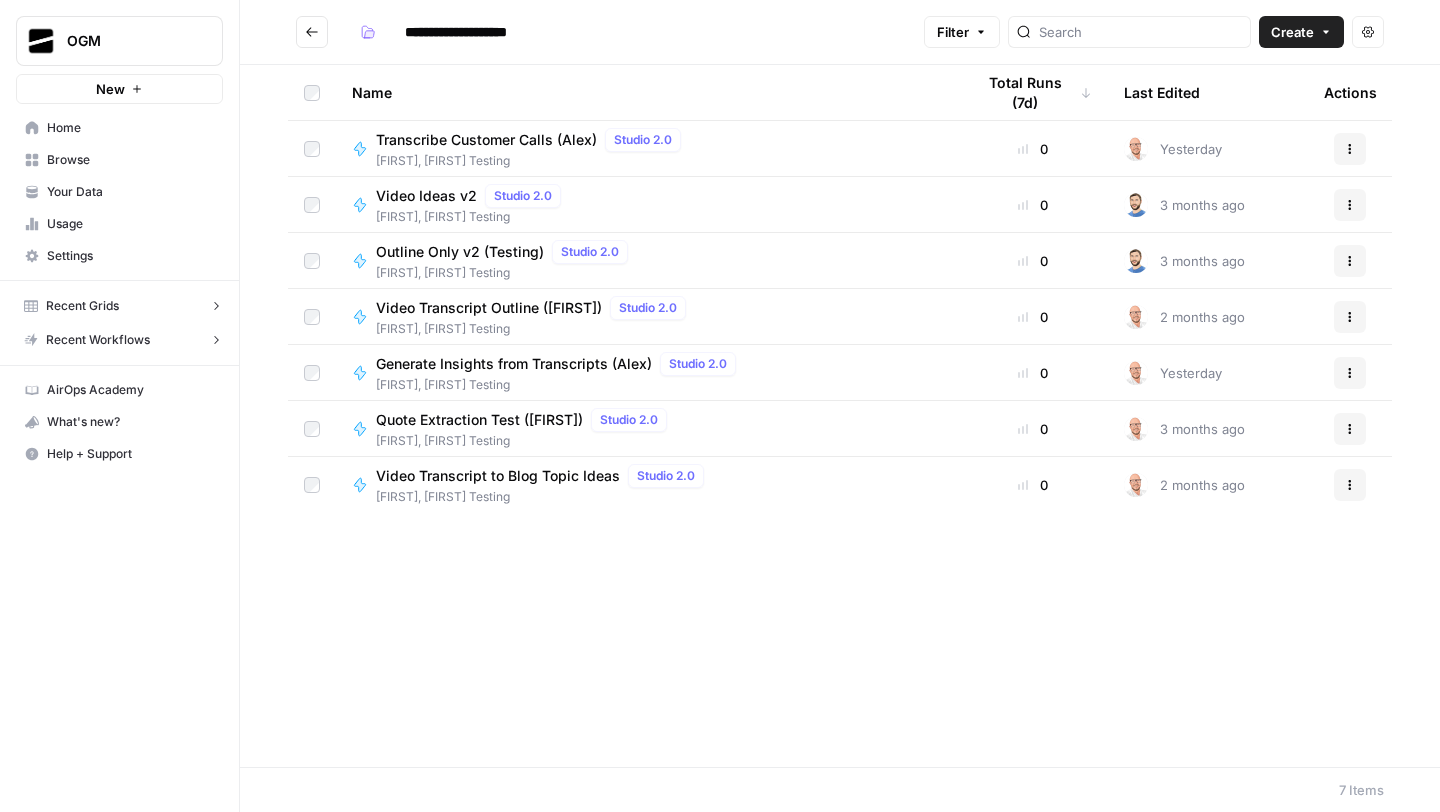 click 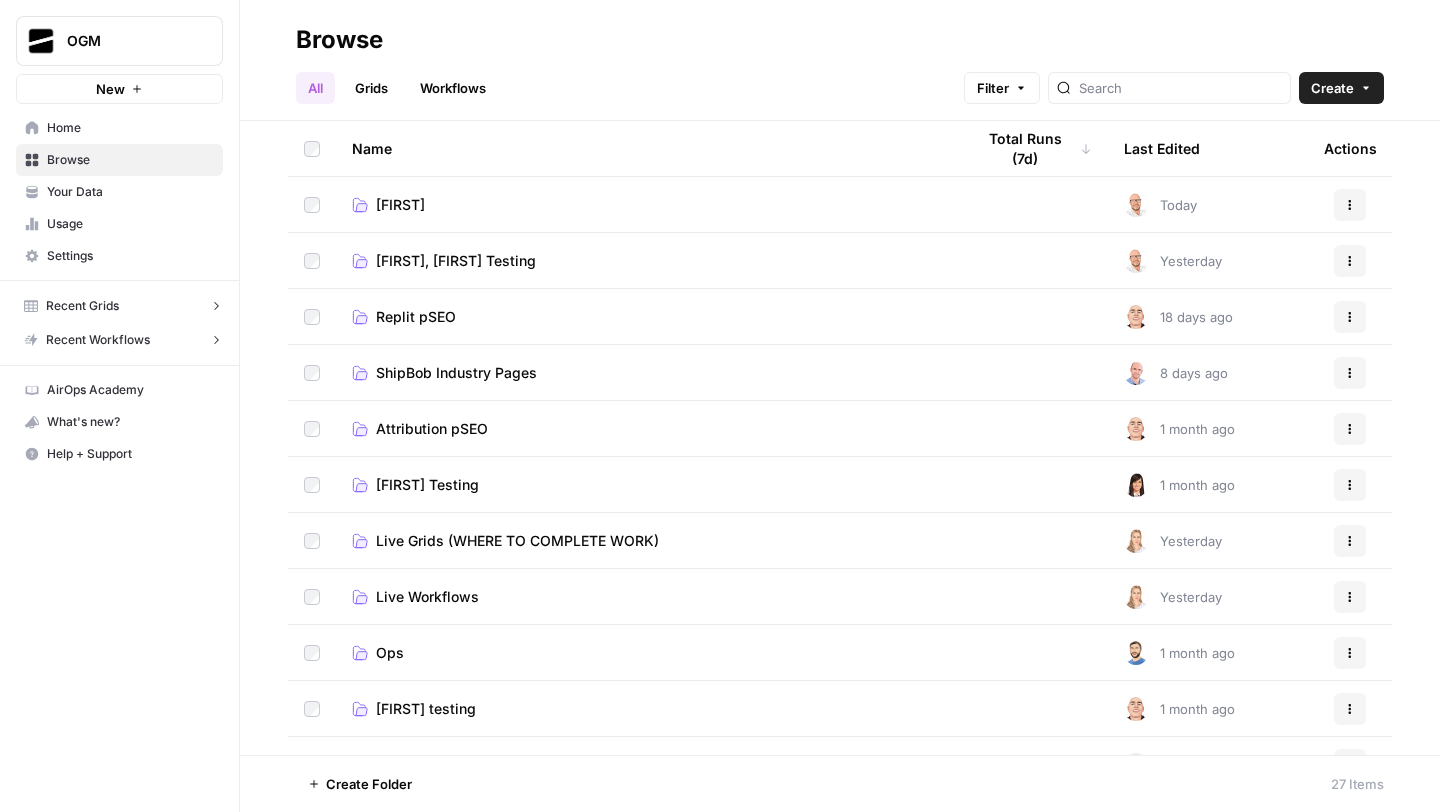 click on "[FIRST]" at bounding box center (400, 205) 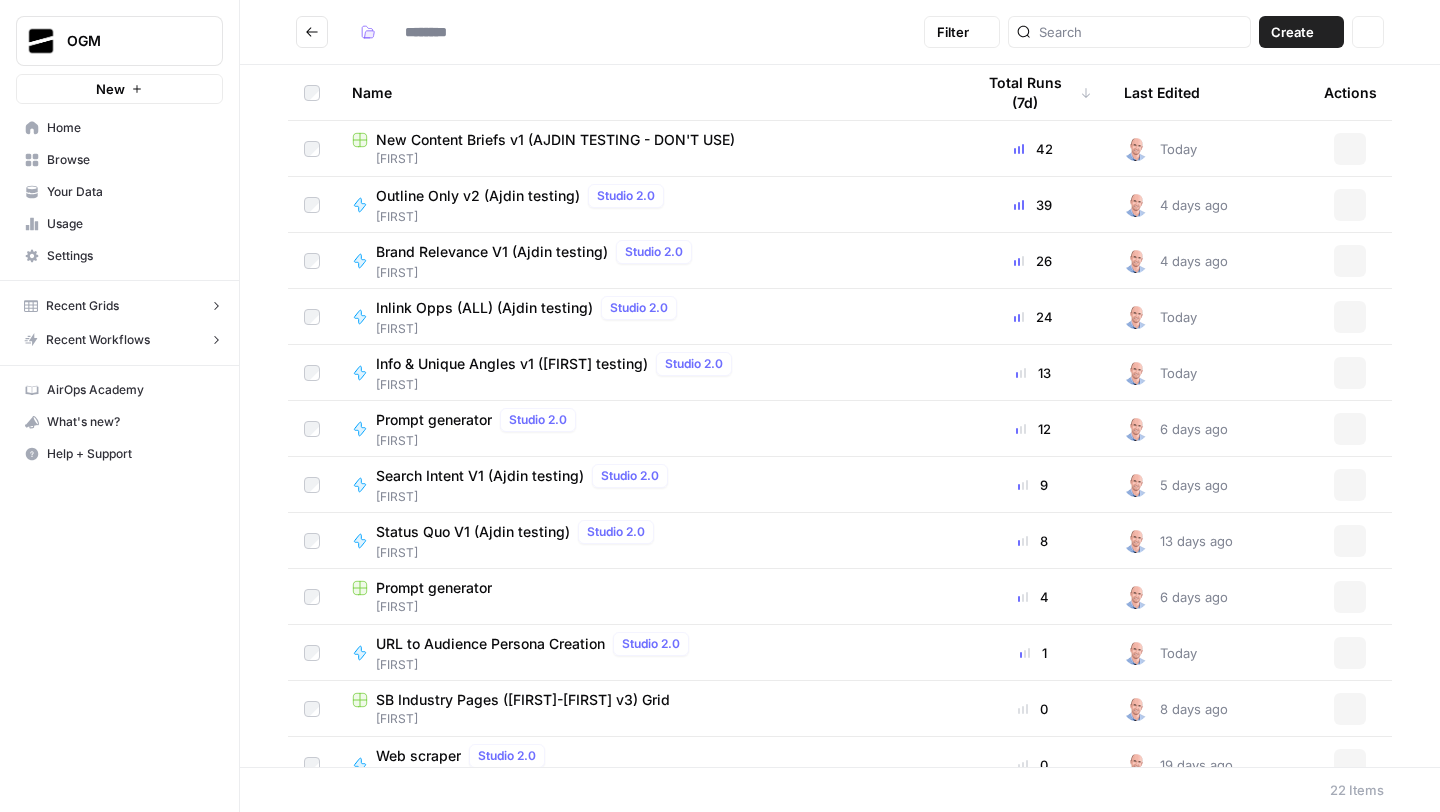 type on "*****" 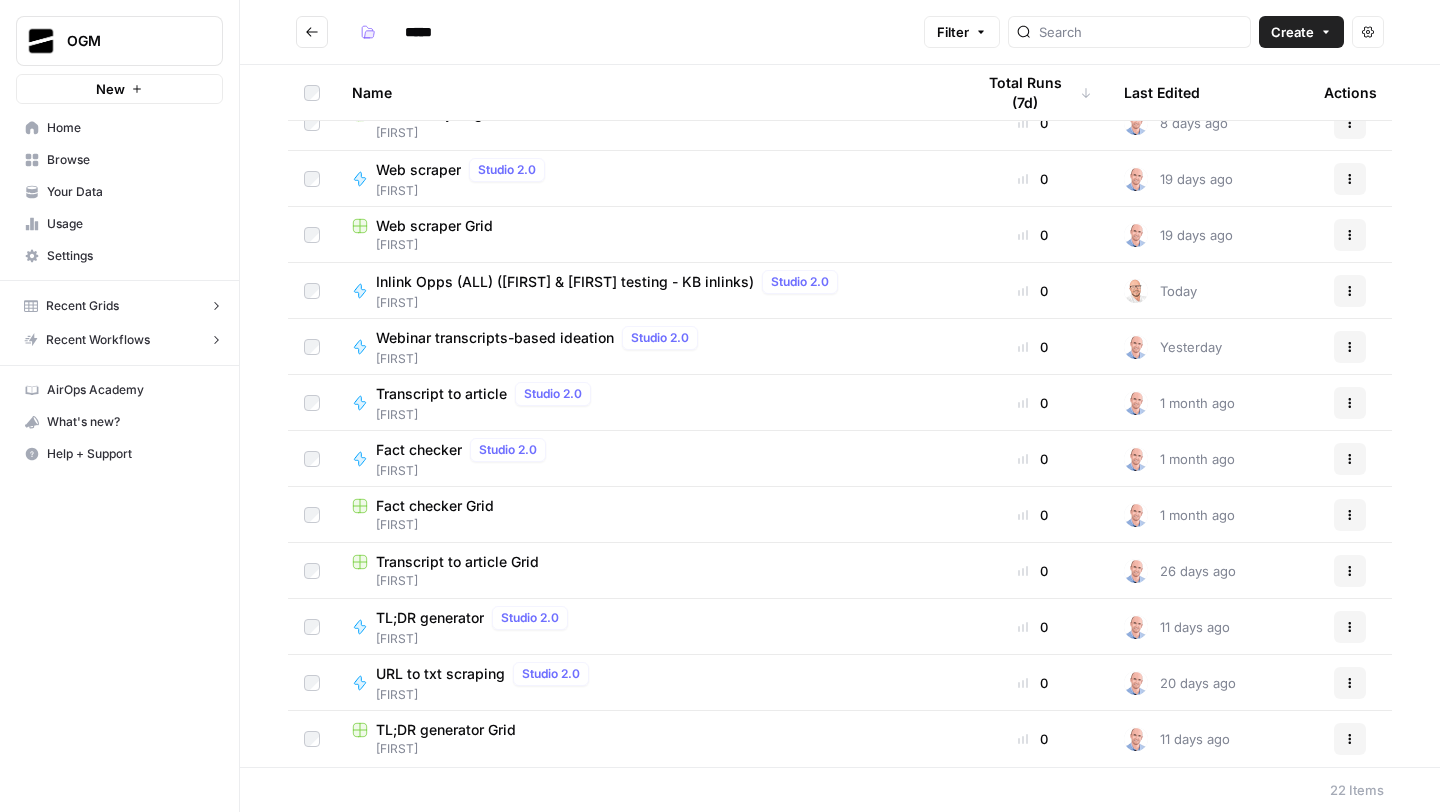 scroll, scrollTop: 0, scrollLeft: 0, axis: both 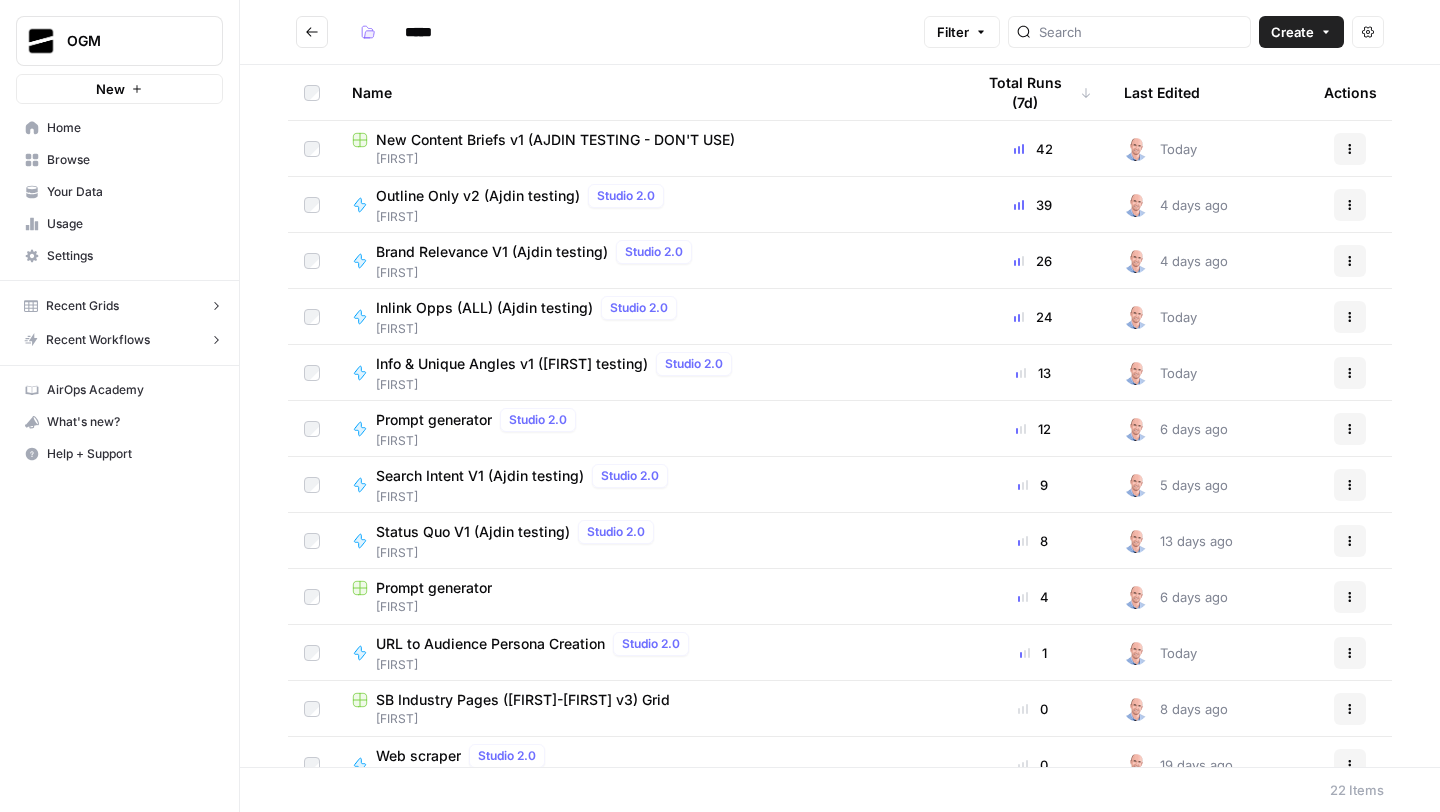 click at bounding box center (312, 32) 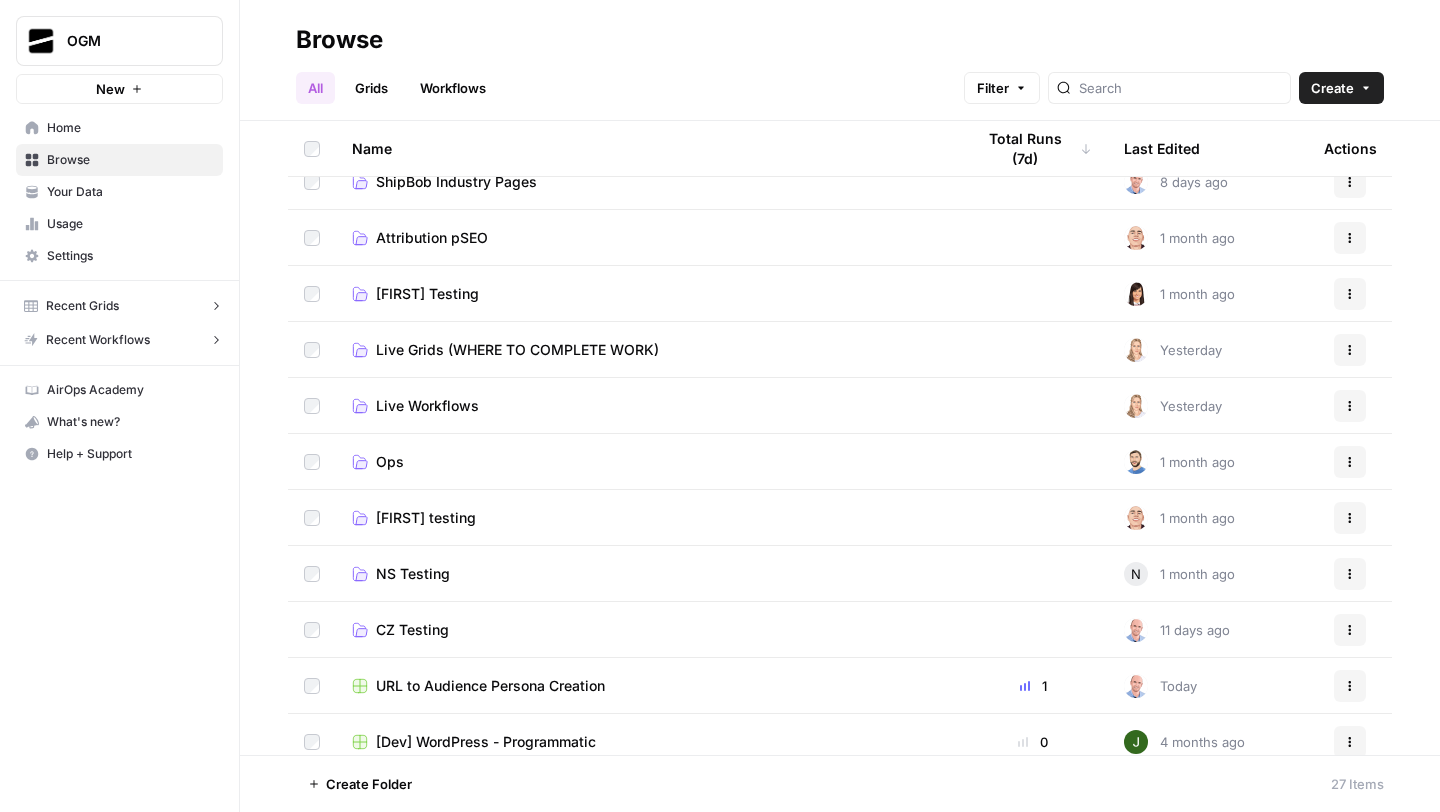 scroll, scrollTop: 193, scrollLeft: 0, axis: vertical 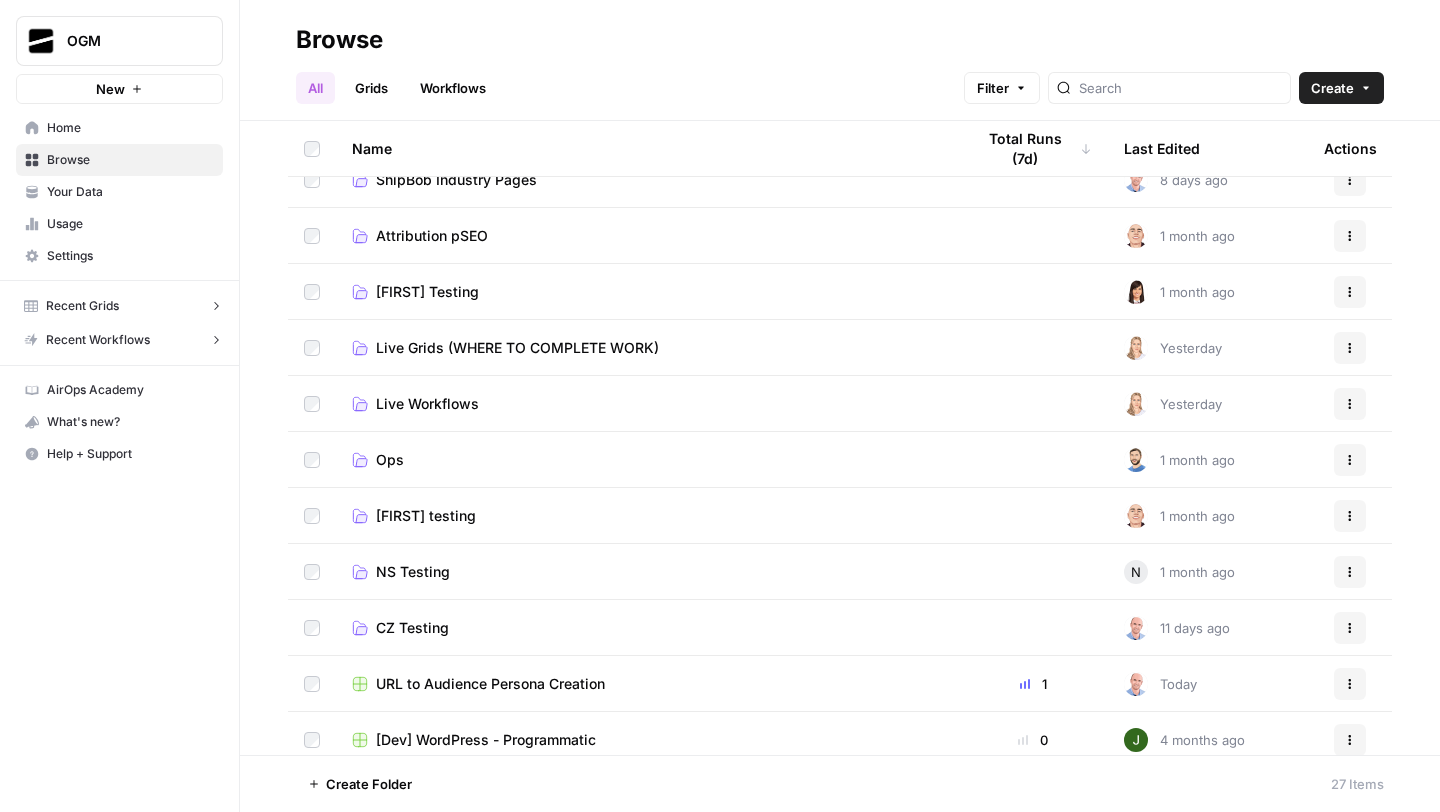 click on "CZ Testing" at bounding box center (412, 628) 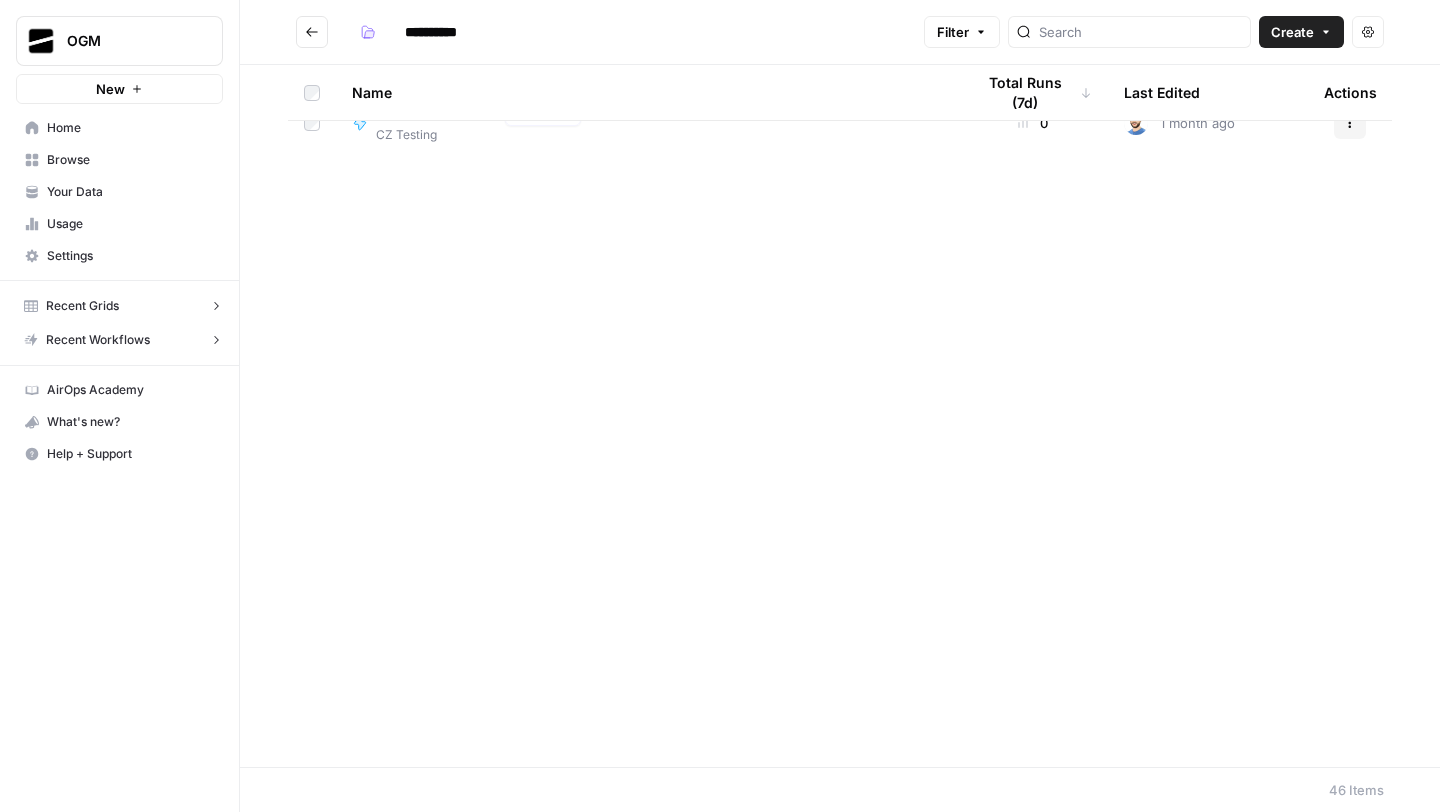 scroll, scrollTop: 0, scrollLeft: 0, axis: both 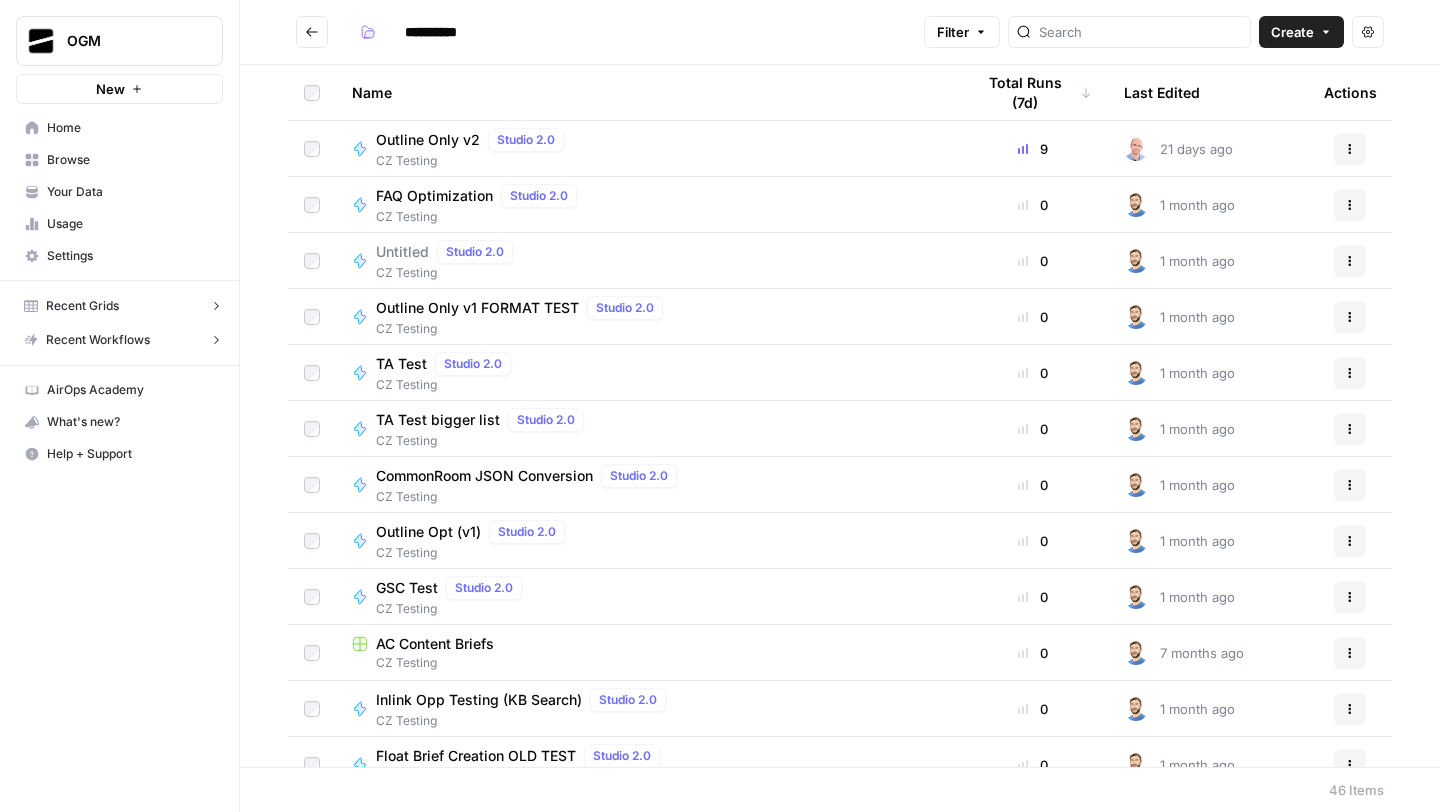 click on "FAQ Optimization" at bounding box center [434, 196] 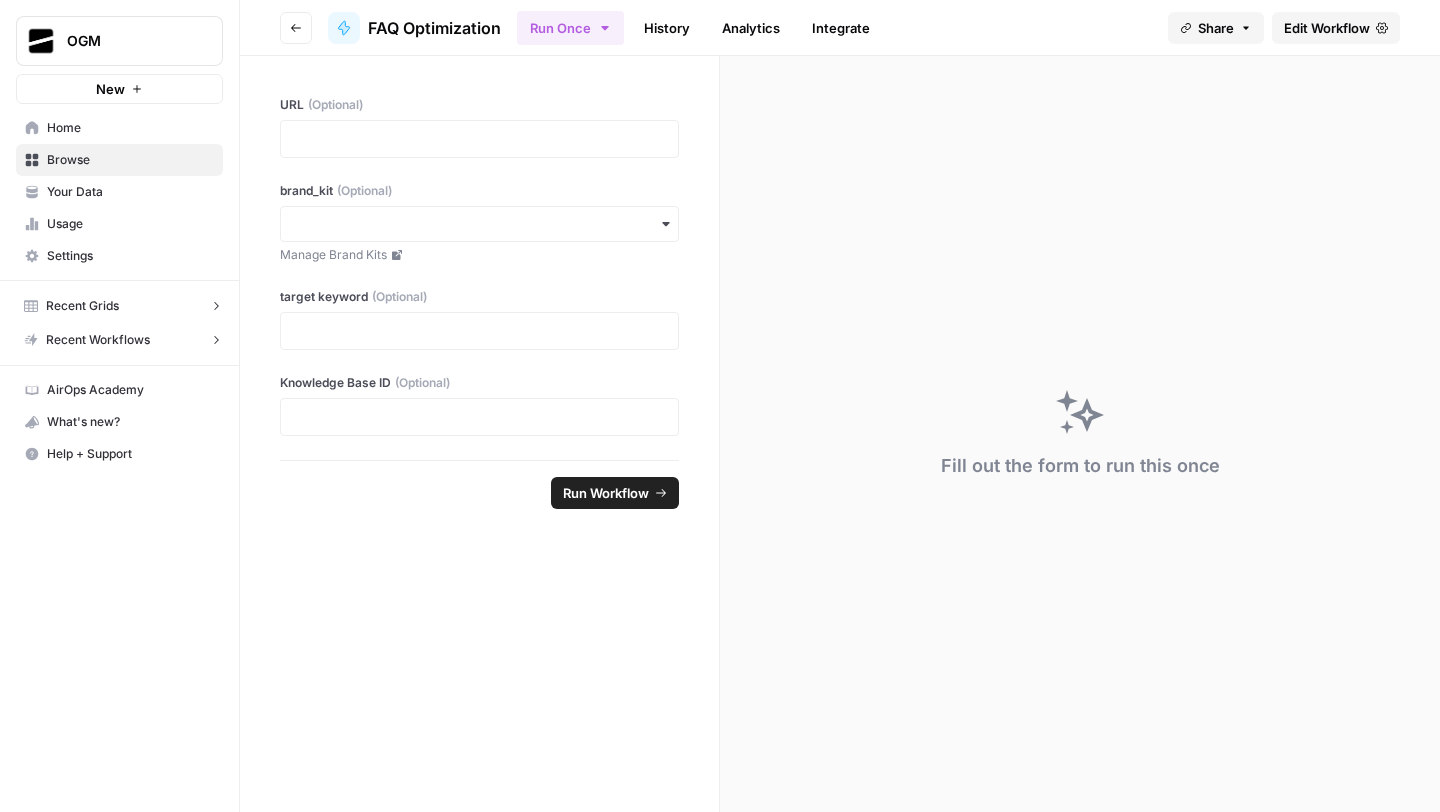 click on "Edit Workflow" at bounding box center (1327, 28) 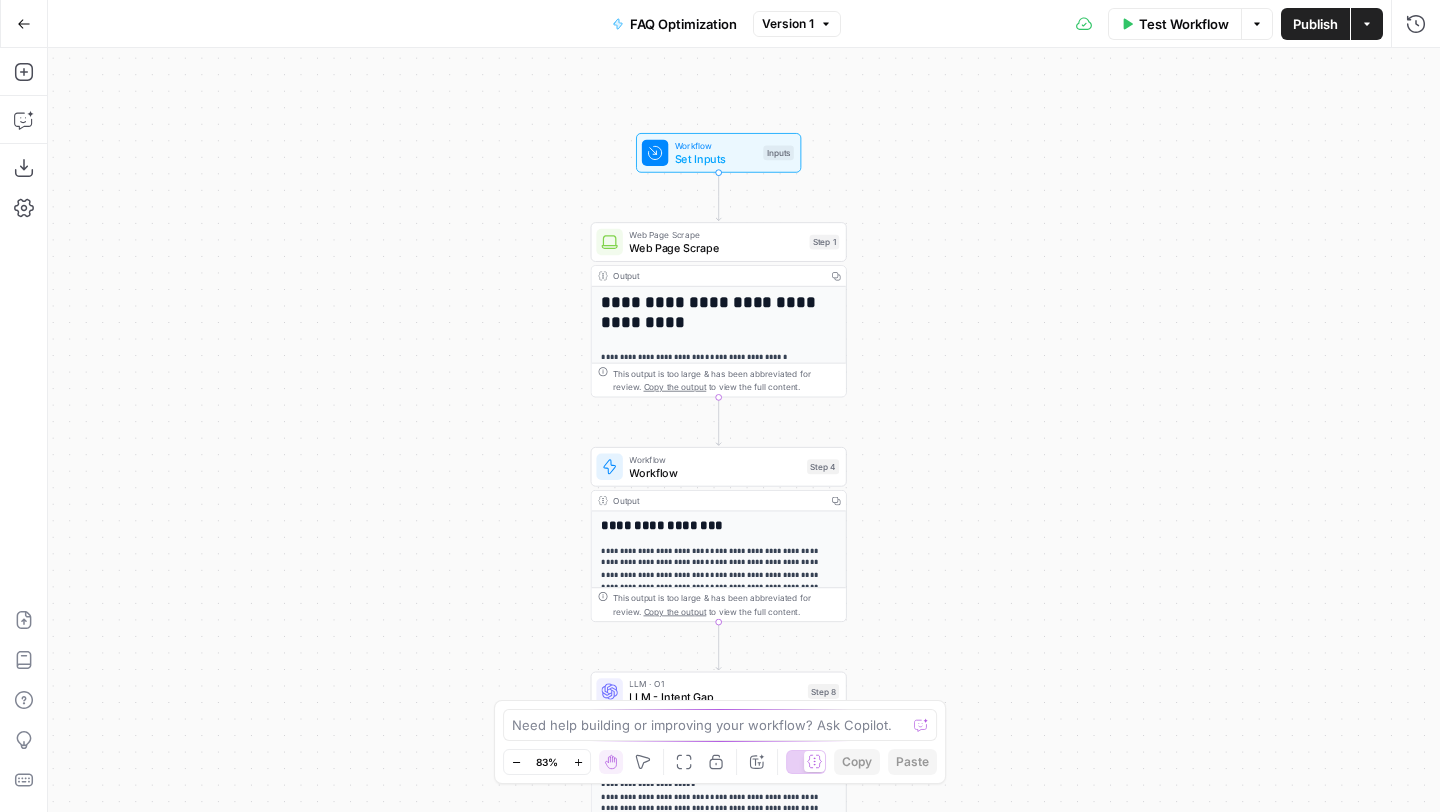 click on "Set Inputs" at bounding box center [716, 158] 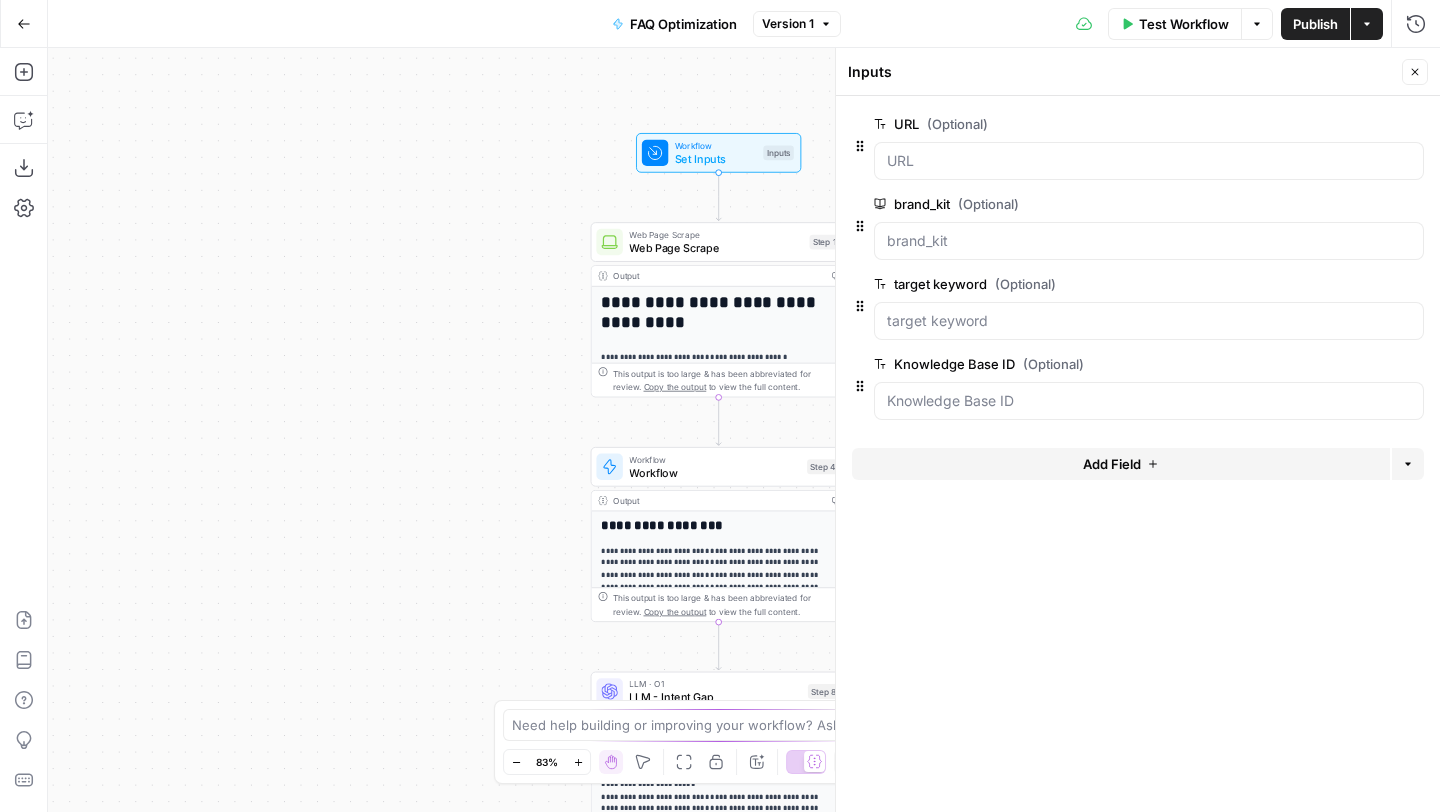 click 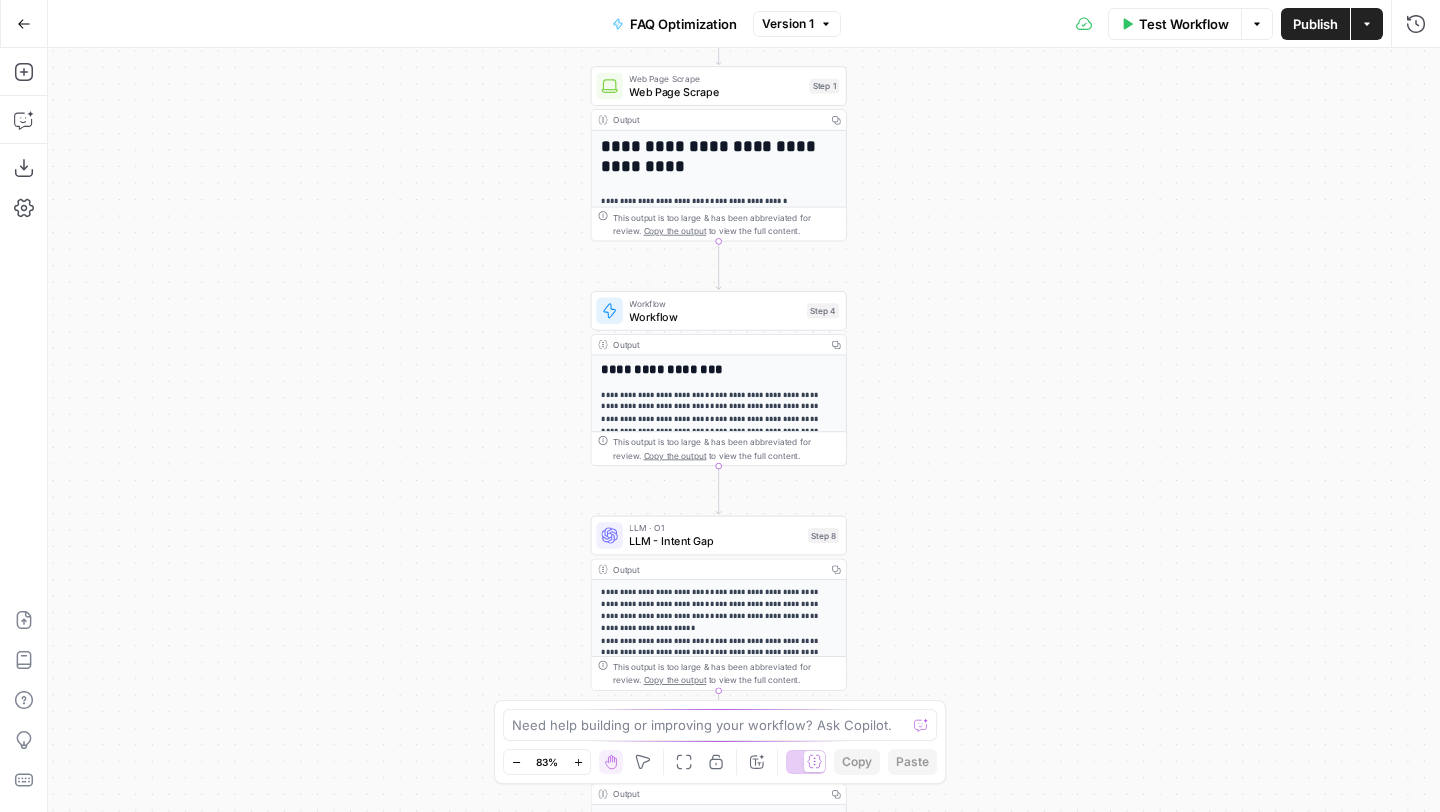 drag, startPoint x: 1036, startPoint y: 542, endPoint x: 1036, endPoint y: 363, distance: 179 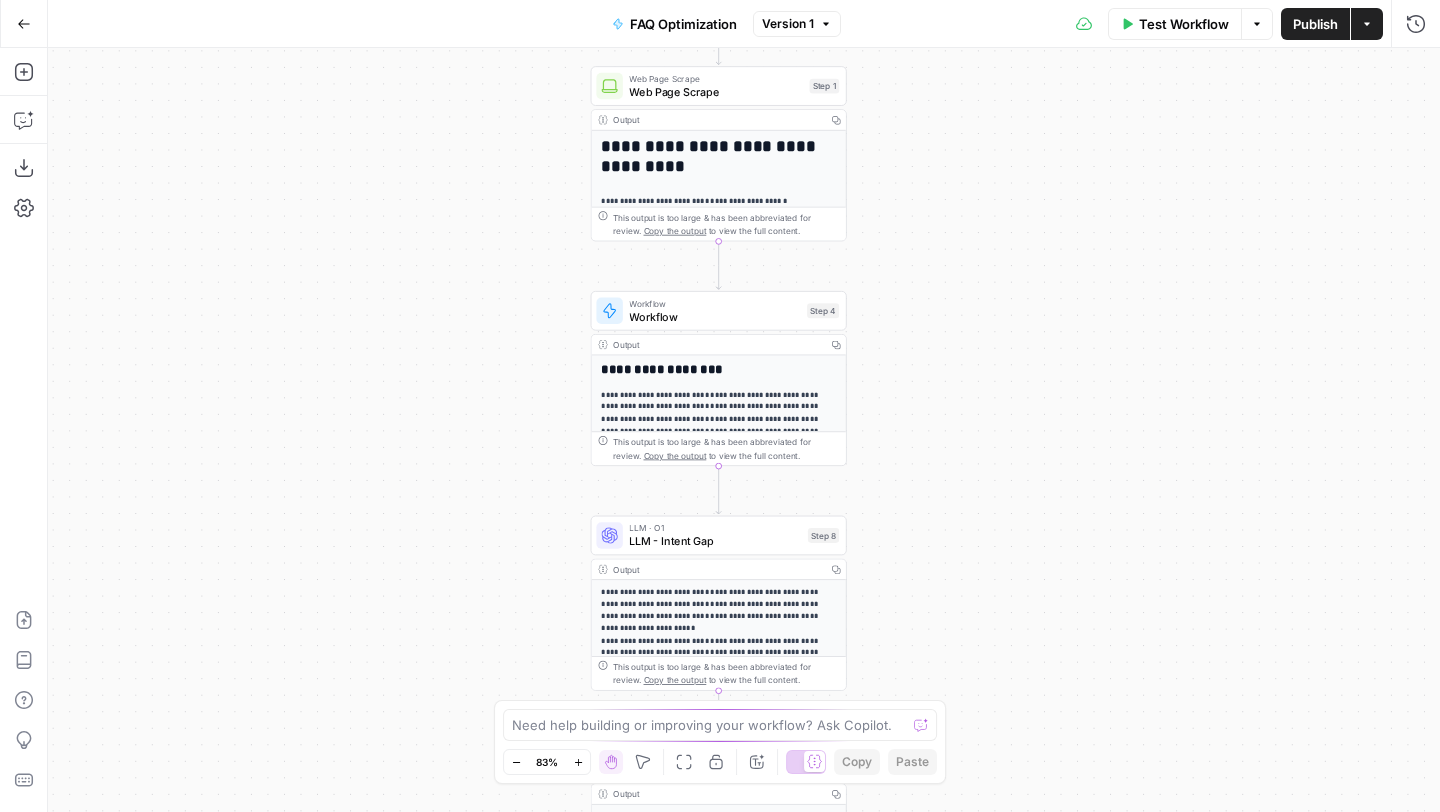 click on "**********" at bounding box center (744, 430) 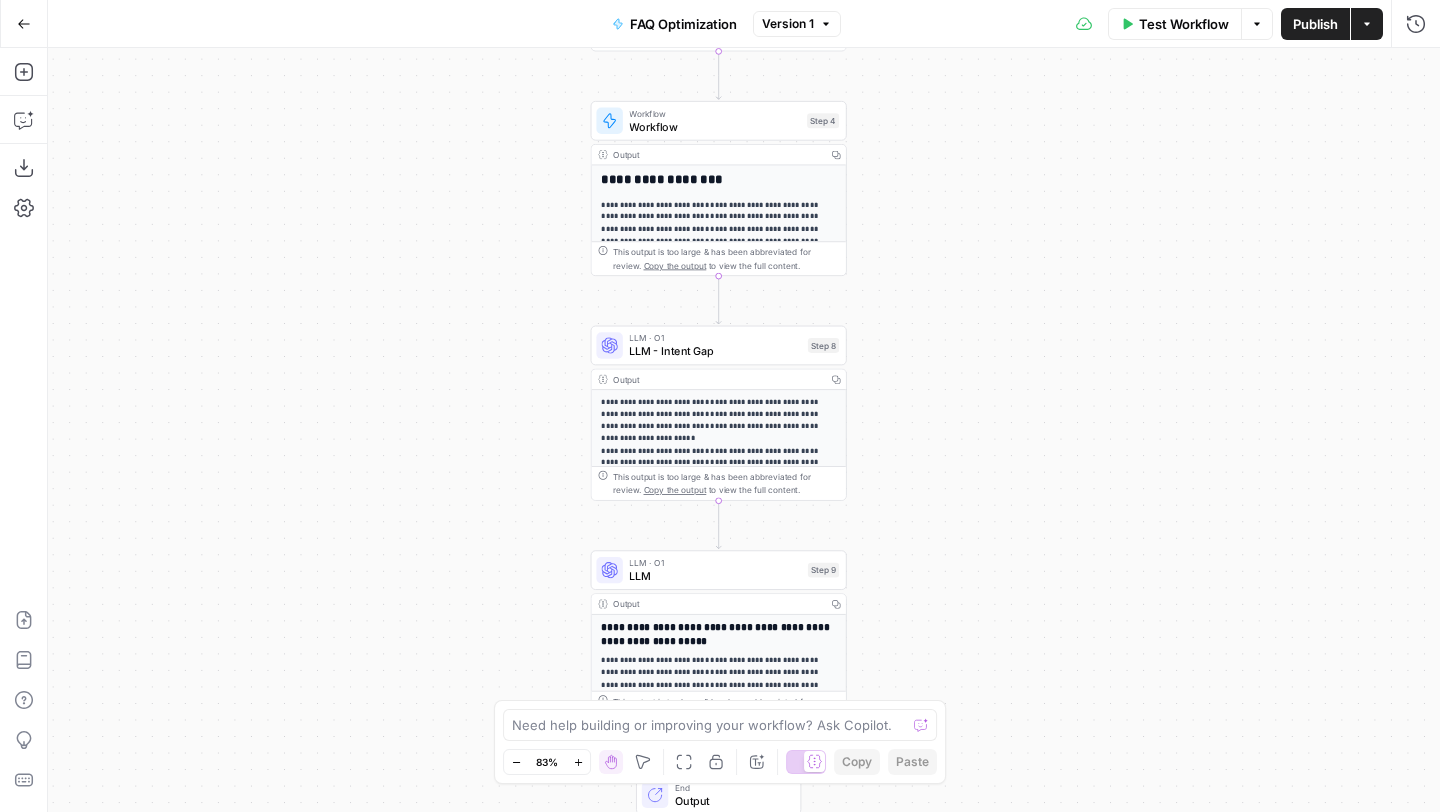 drag, startPoint x: 1036, startPoint y: 363, endPoint x: 1036, endPoint y: 168, distance: 195 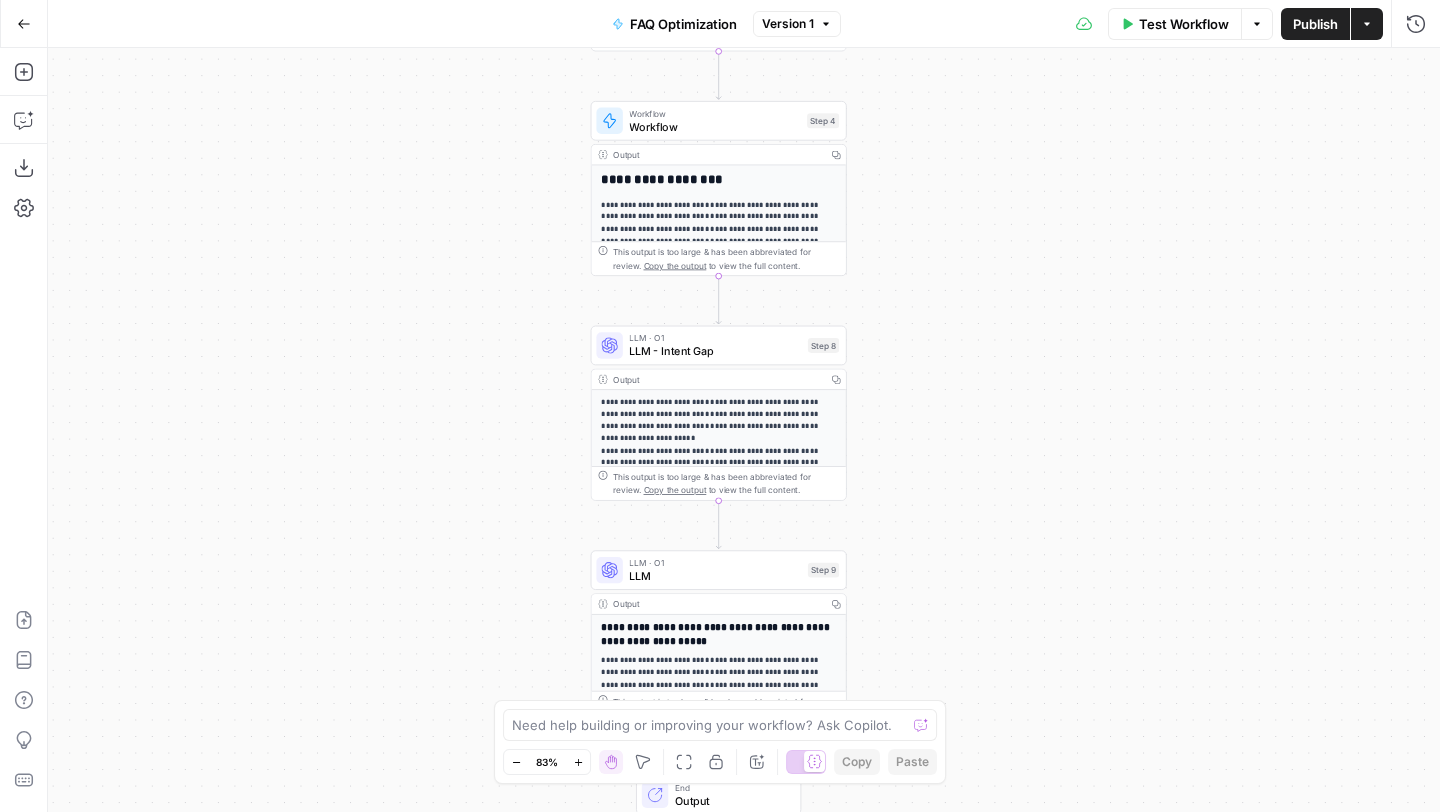 click on "**********" at bounding box center [744, 430] 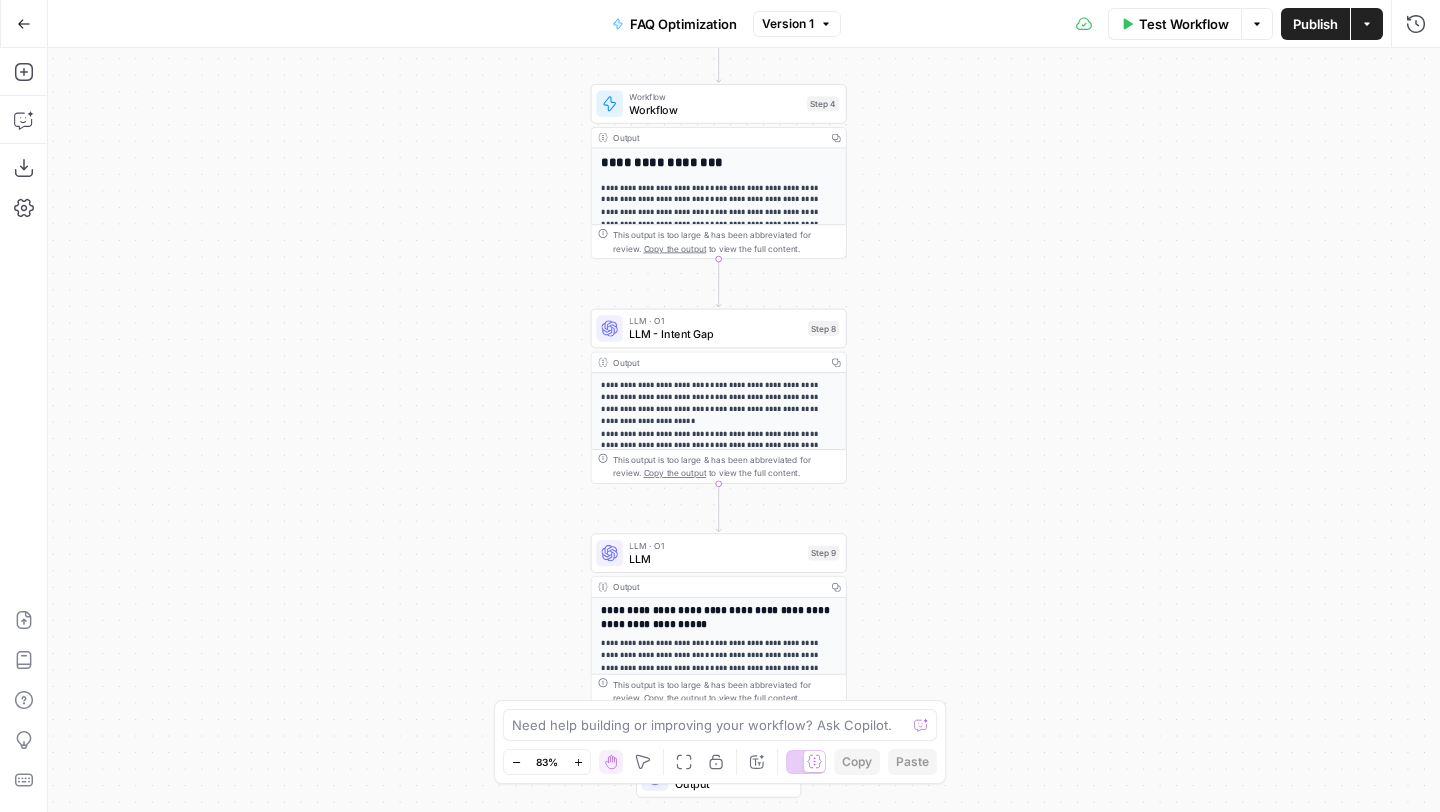 drag, startPoint x: 1023, startPoint y: 498, endPoint x: 1023, endPoint y: 222, distance: 276 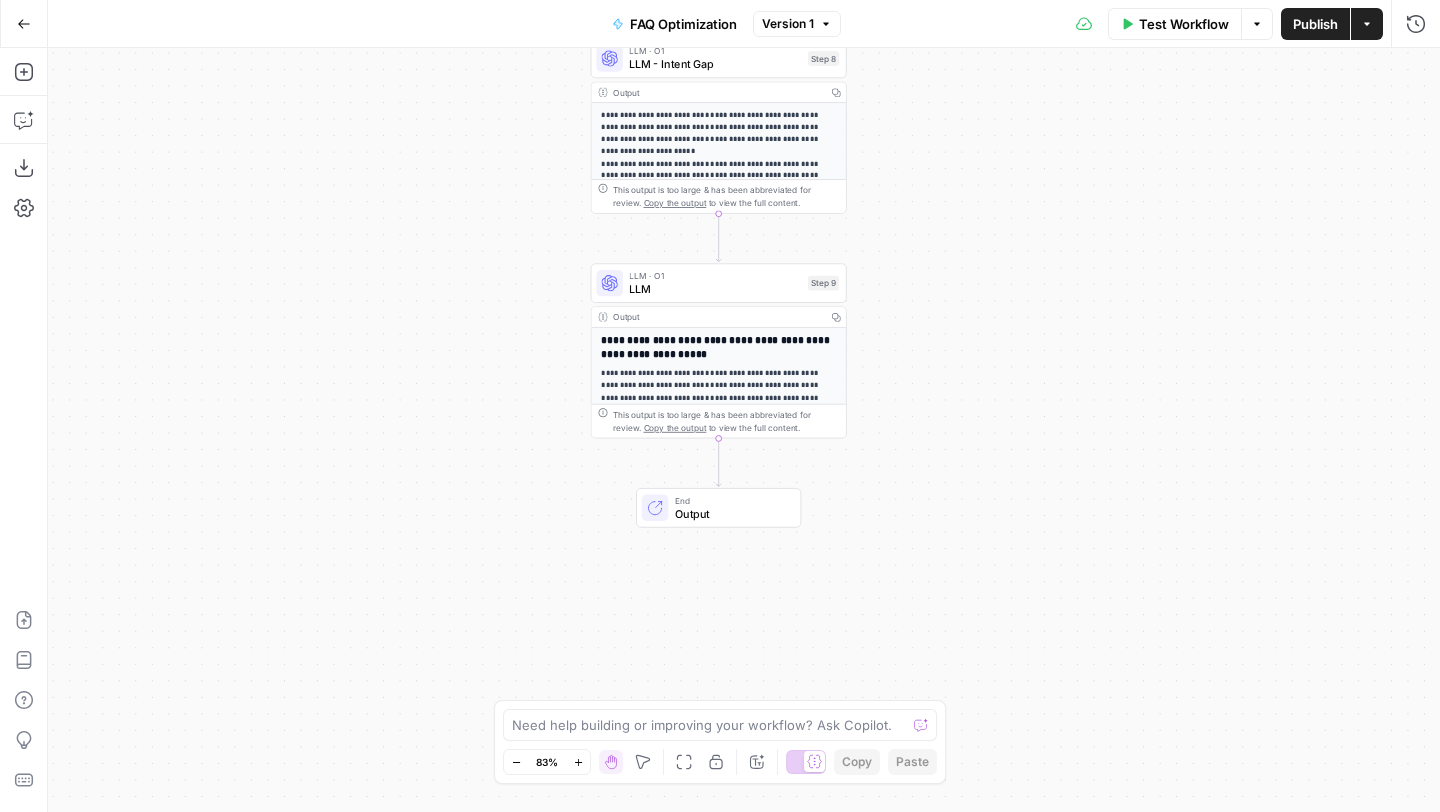 click on "LLM" at bounding box center (715, 289) 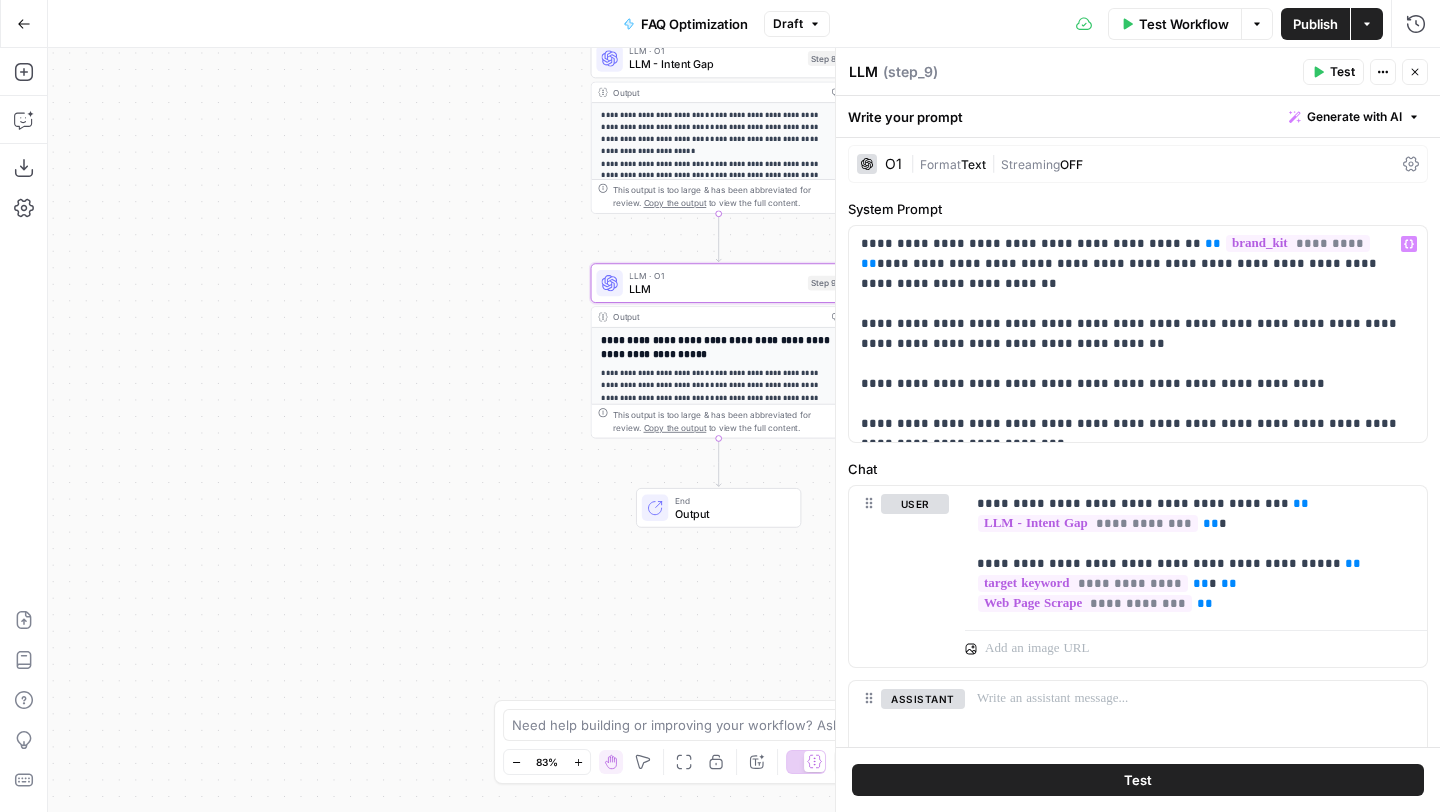 scroll, scrollTop: 0, scrollLeft: 0, axis: both 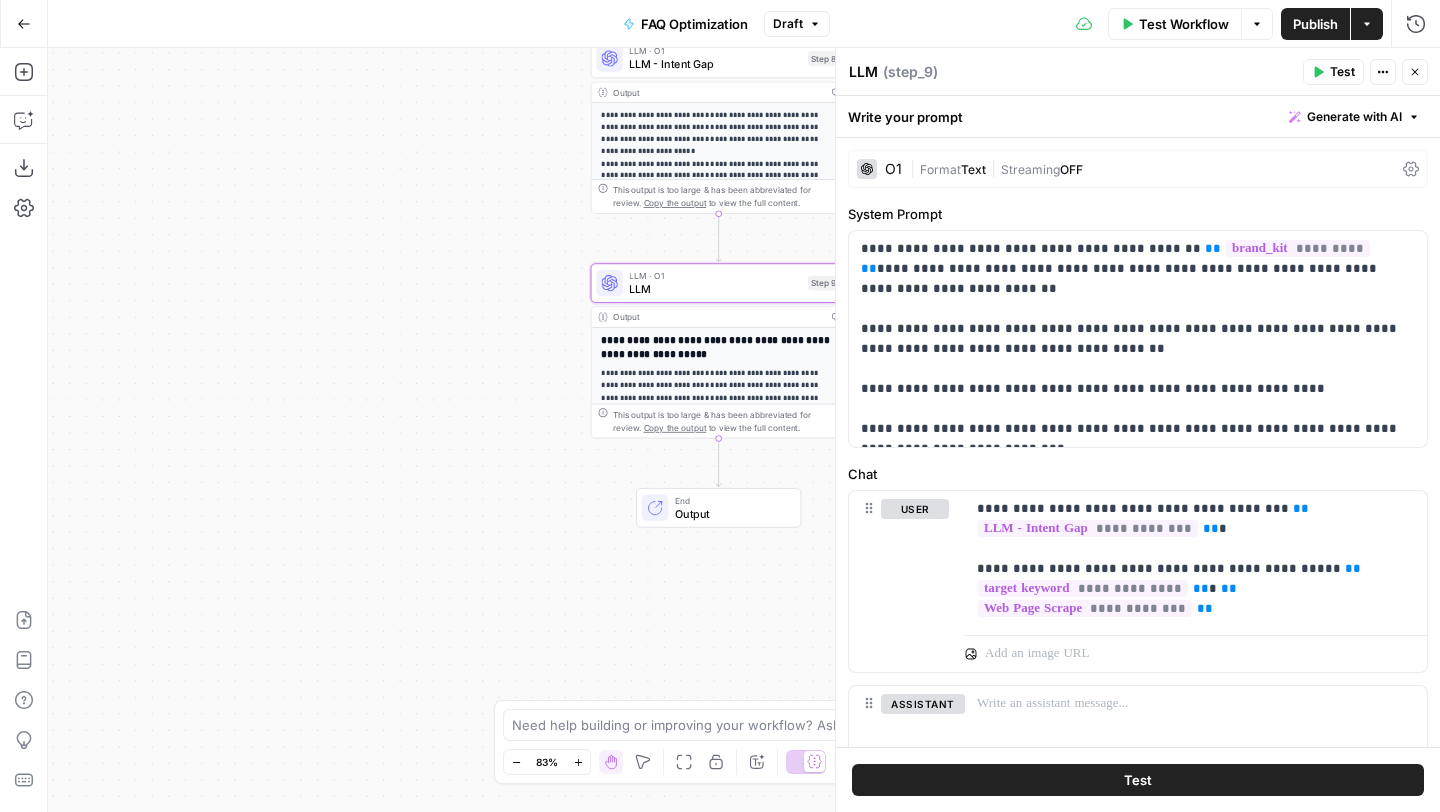 click on "O1" at bounding box center (893, 169) 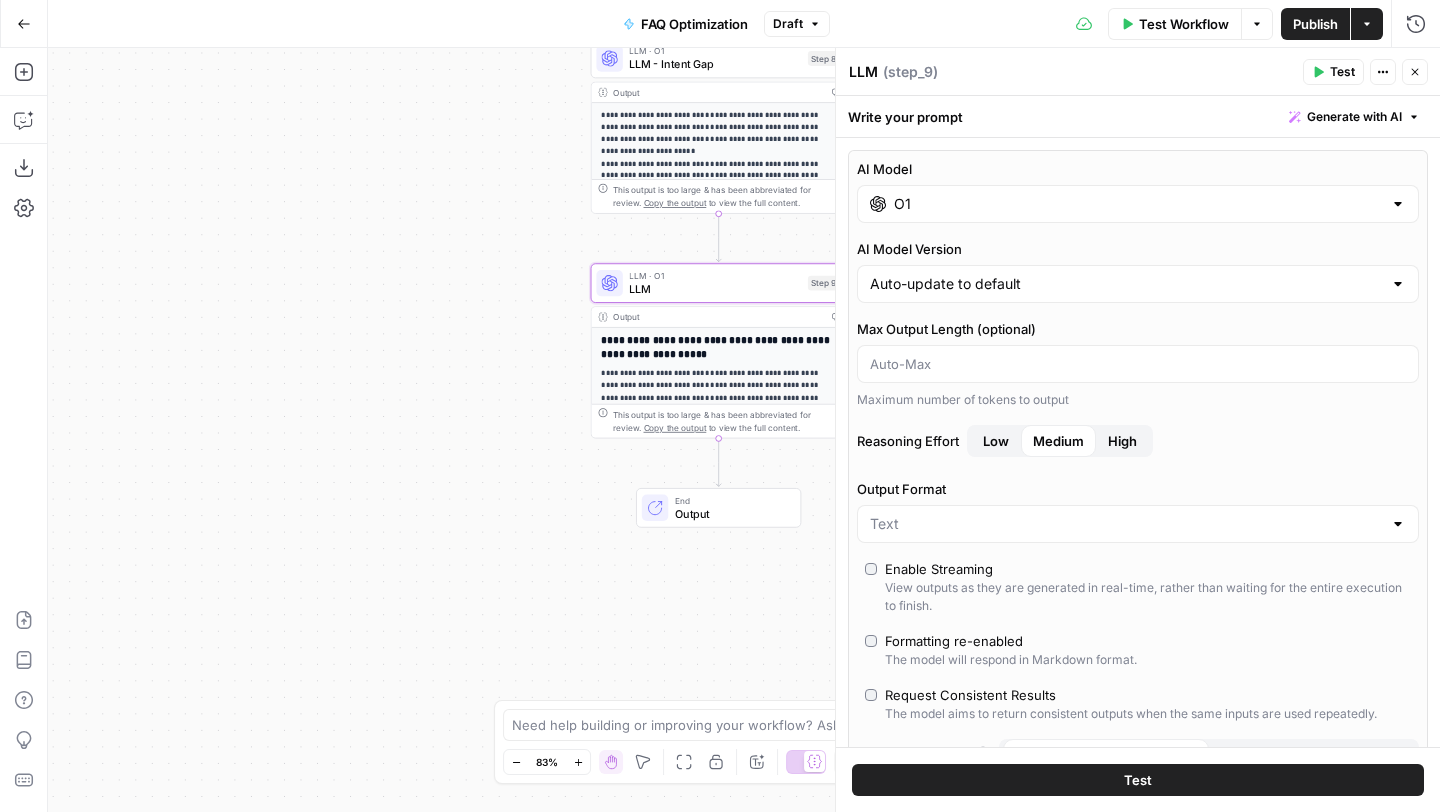 click on "O1" at bounding box center [1138, 204] 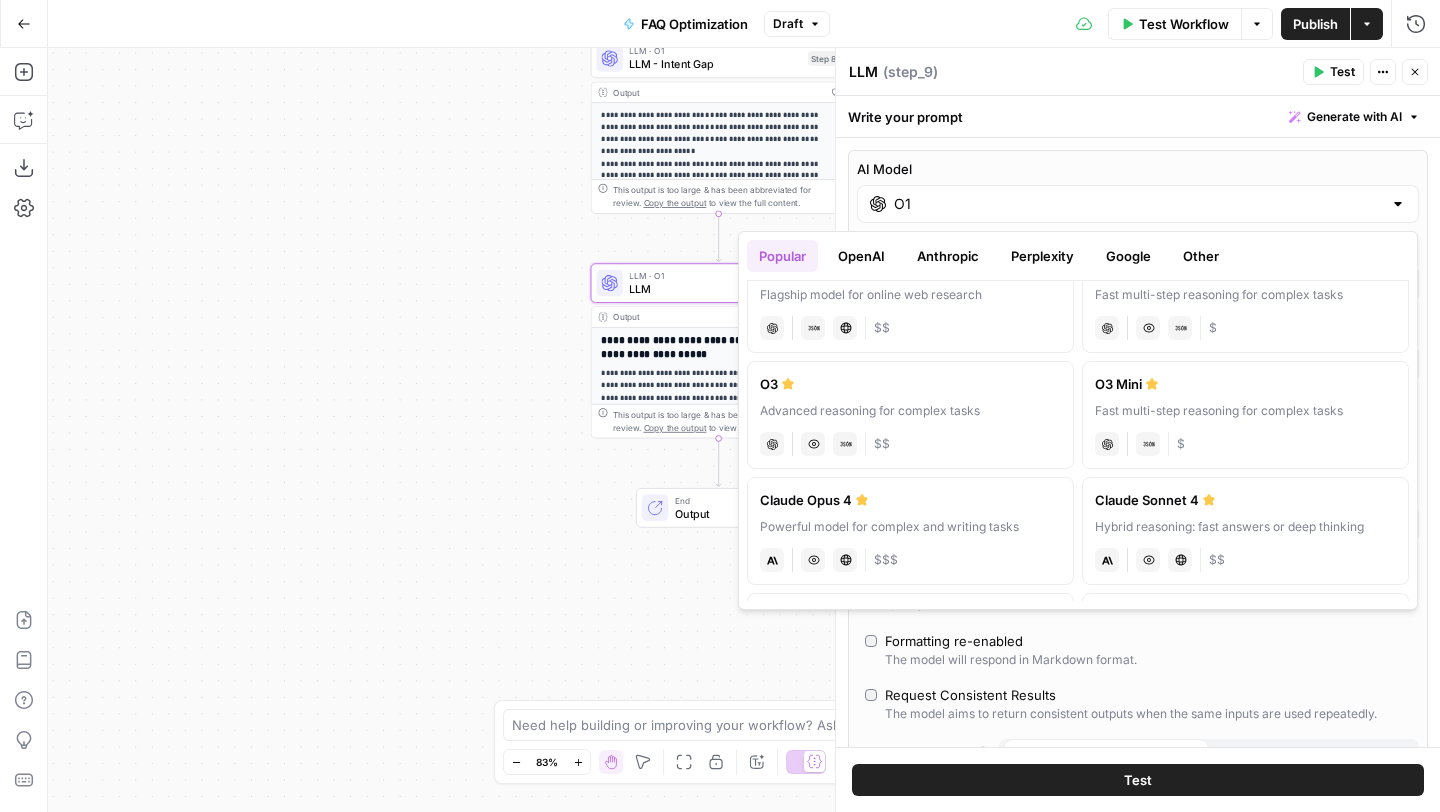 scroll, scrollTop: 261, scrollLeft: 0, axis: vertical 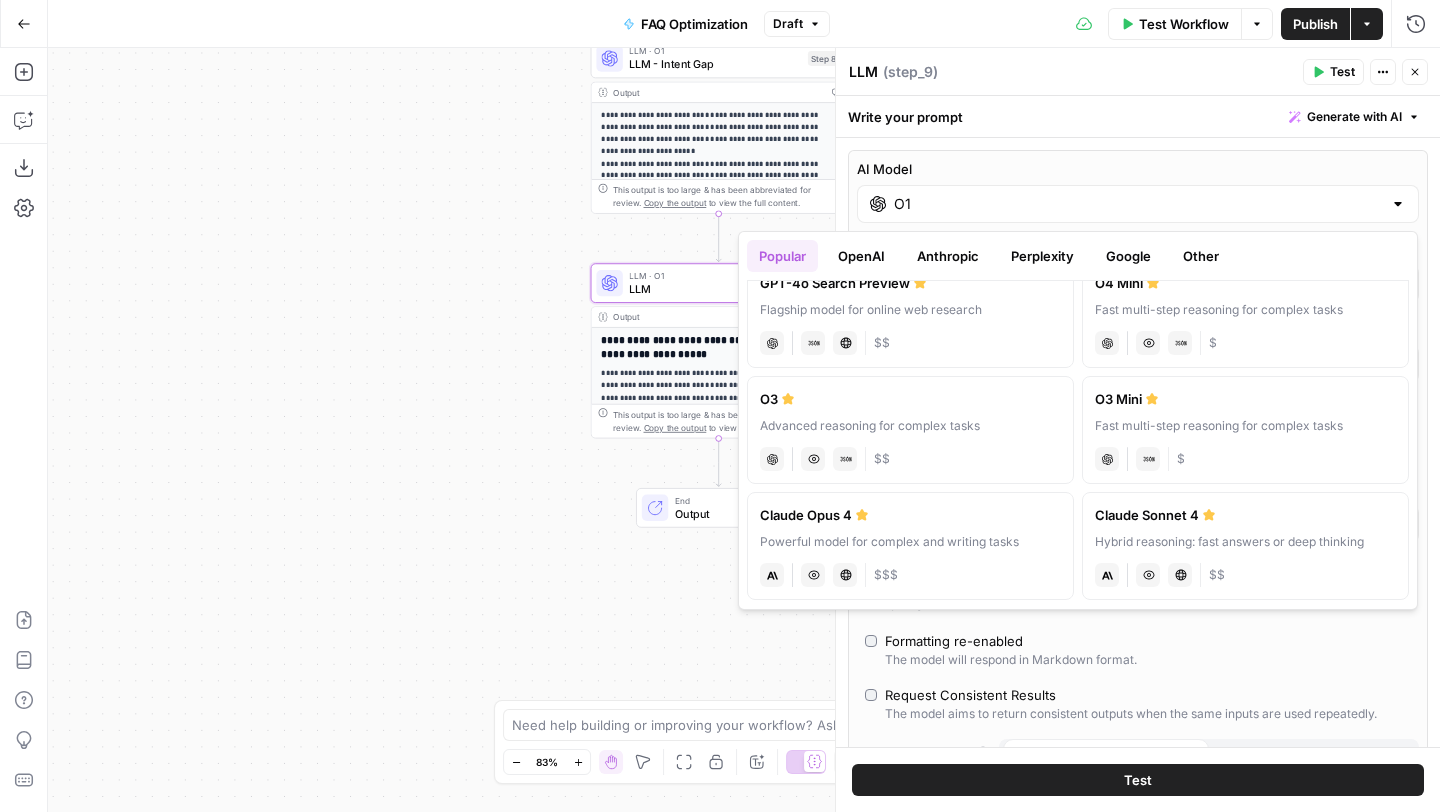 click on "chat Vision Capabilities JSON Mode $$" at bounding box center [910, 457] 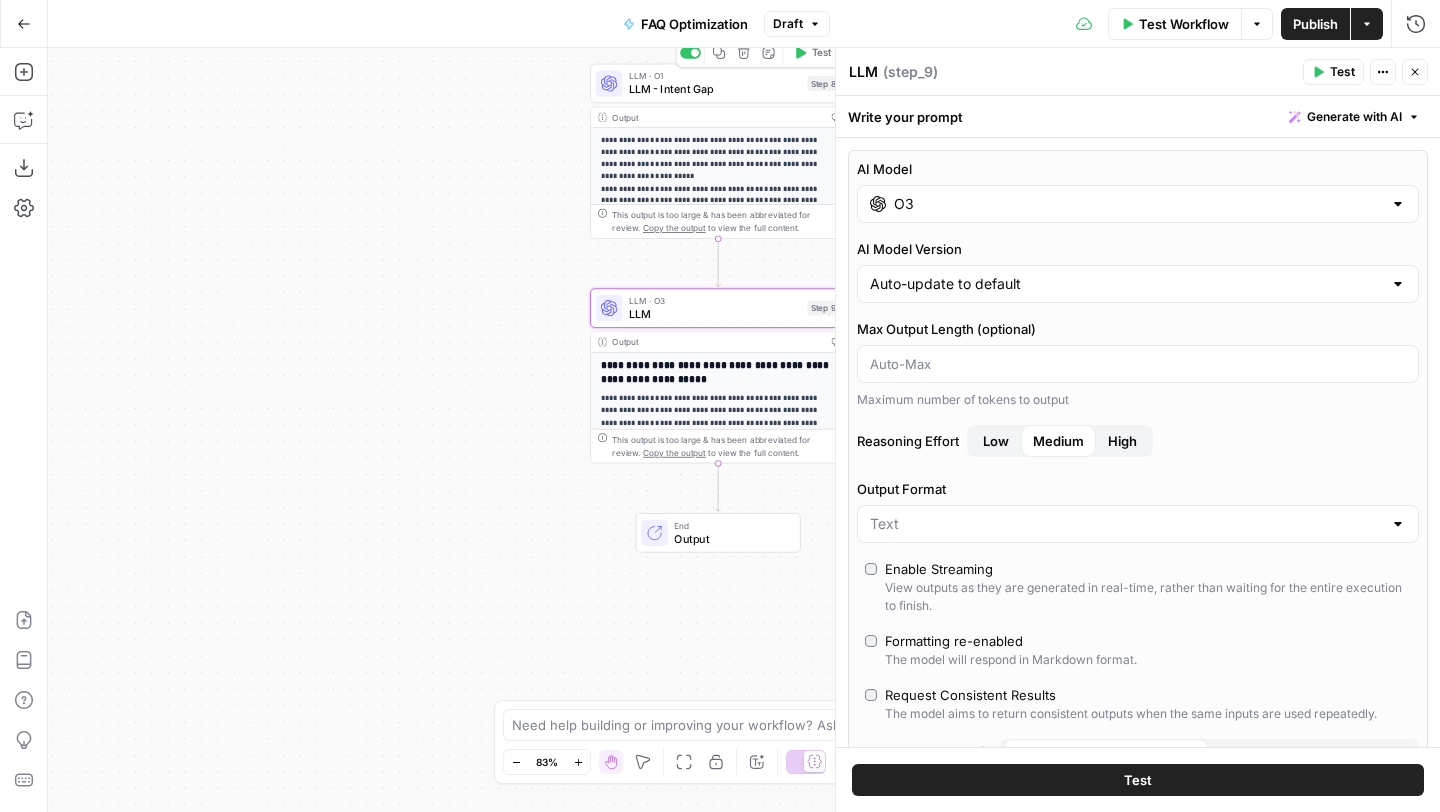 click on "LLM - Intent Gap" at bounding box center (715, 89) 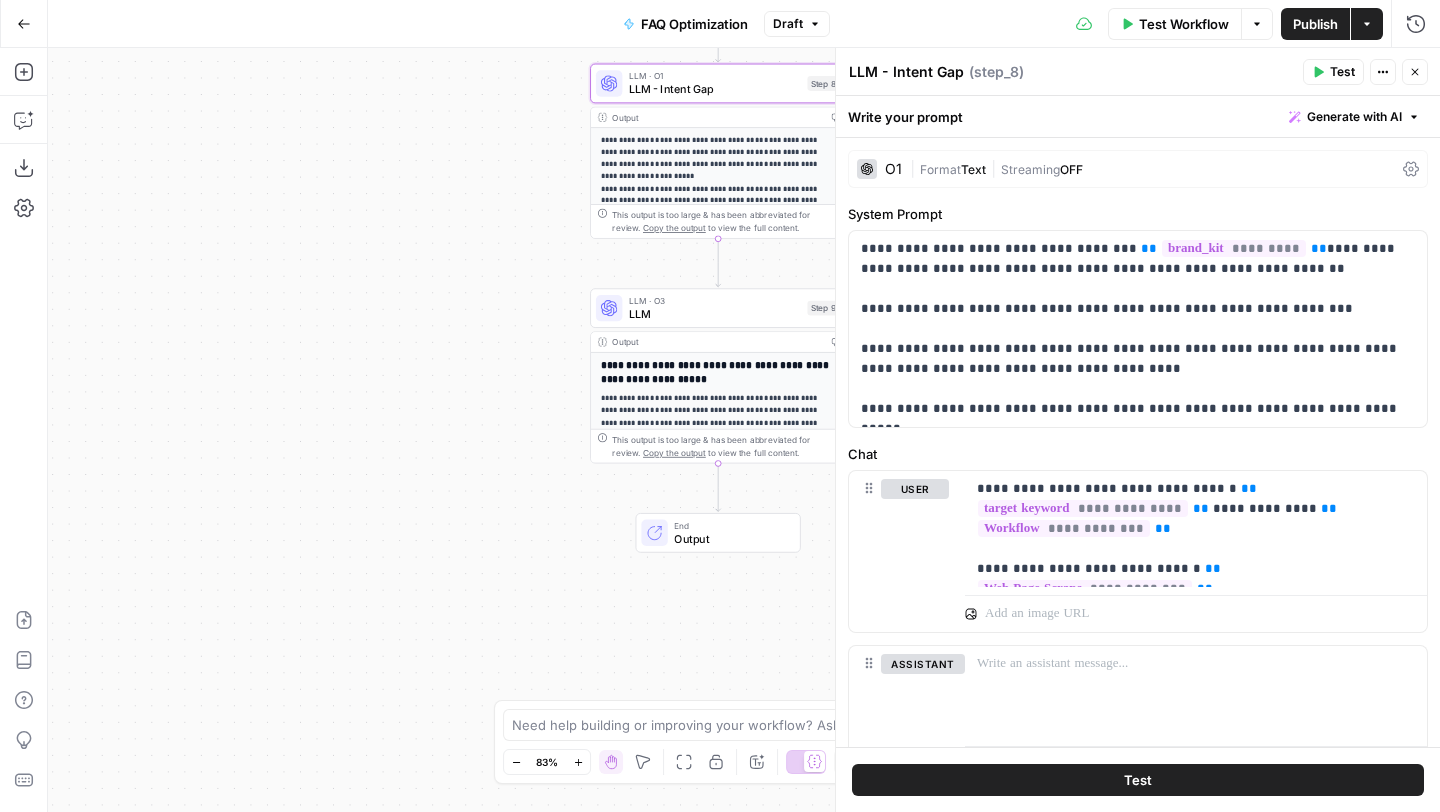 scroll, scrollTop: 0, scrollLeft: 0, axis: both 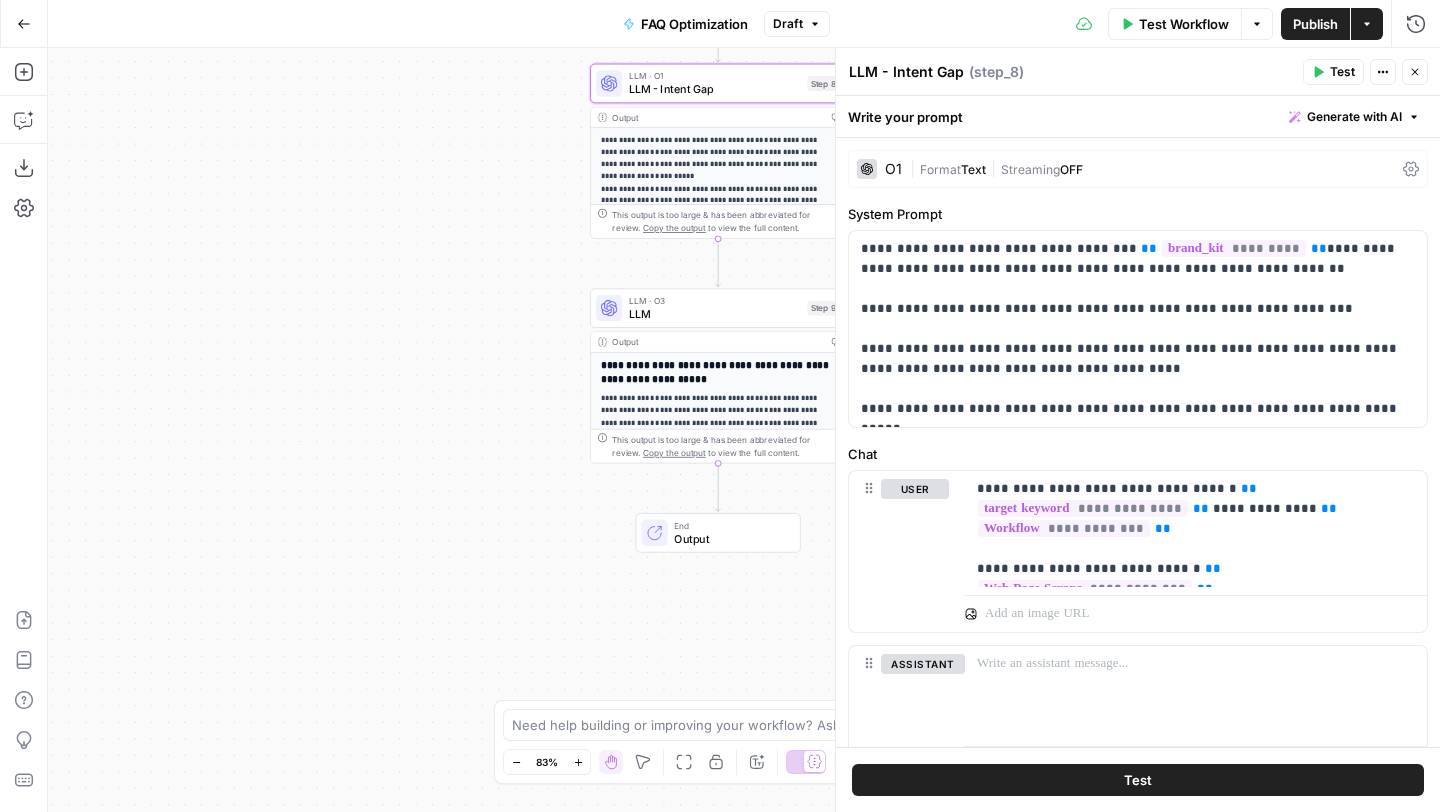 click 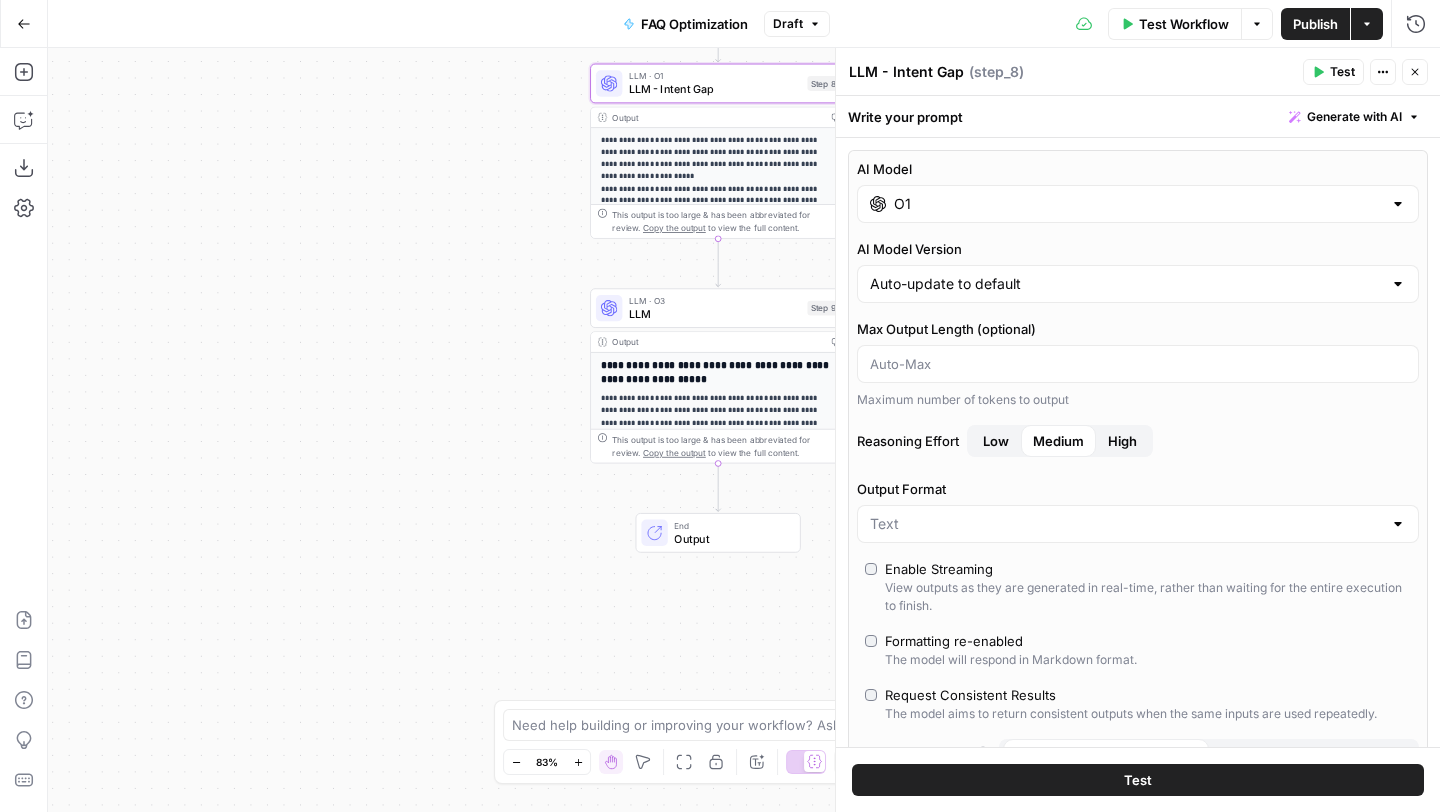 click on "O1" at bounding box center [1138, 204] 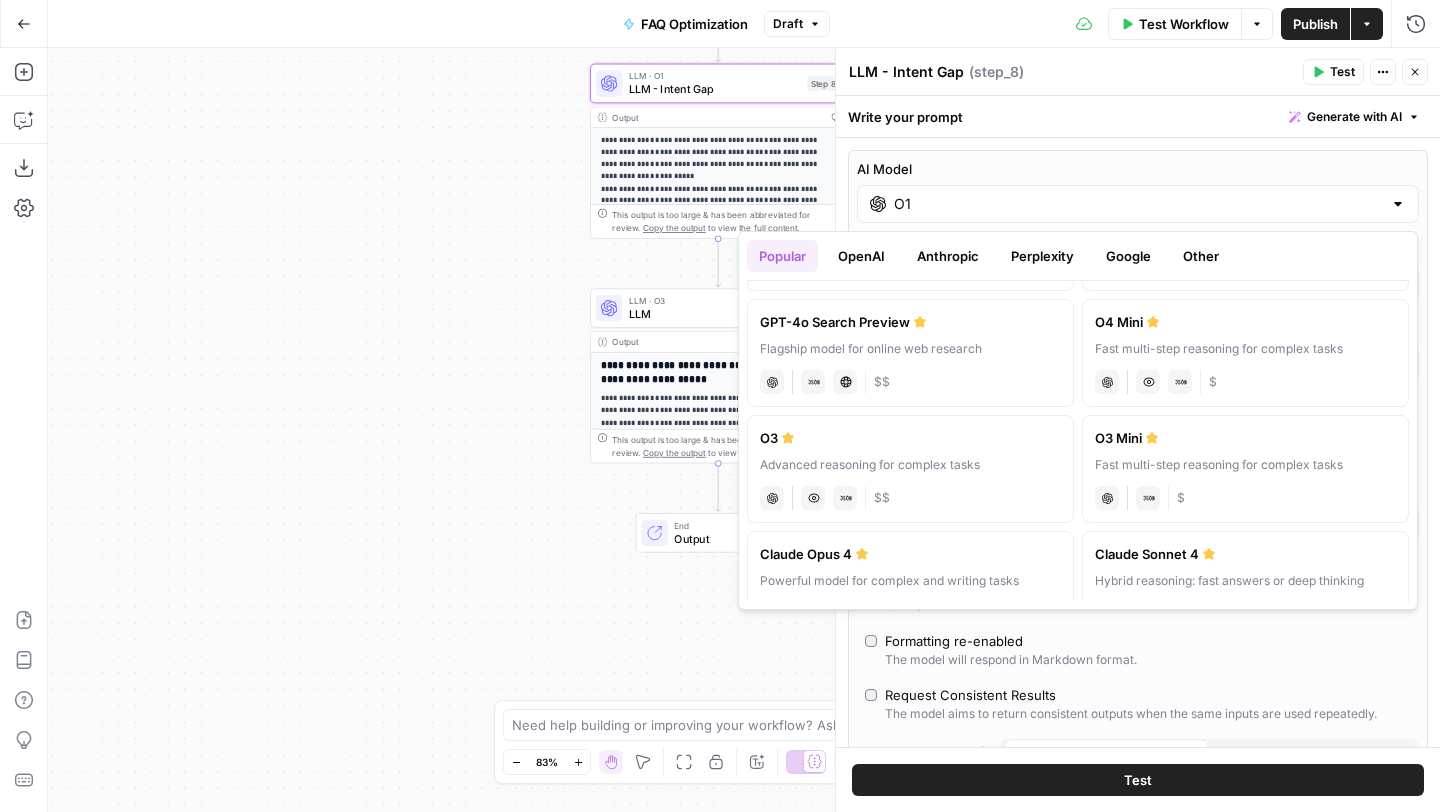 scroll, scrollTop: 241, scrollLeft: 0, axis: vertical 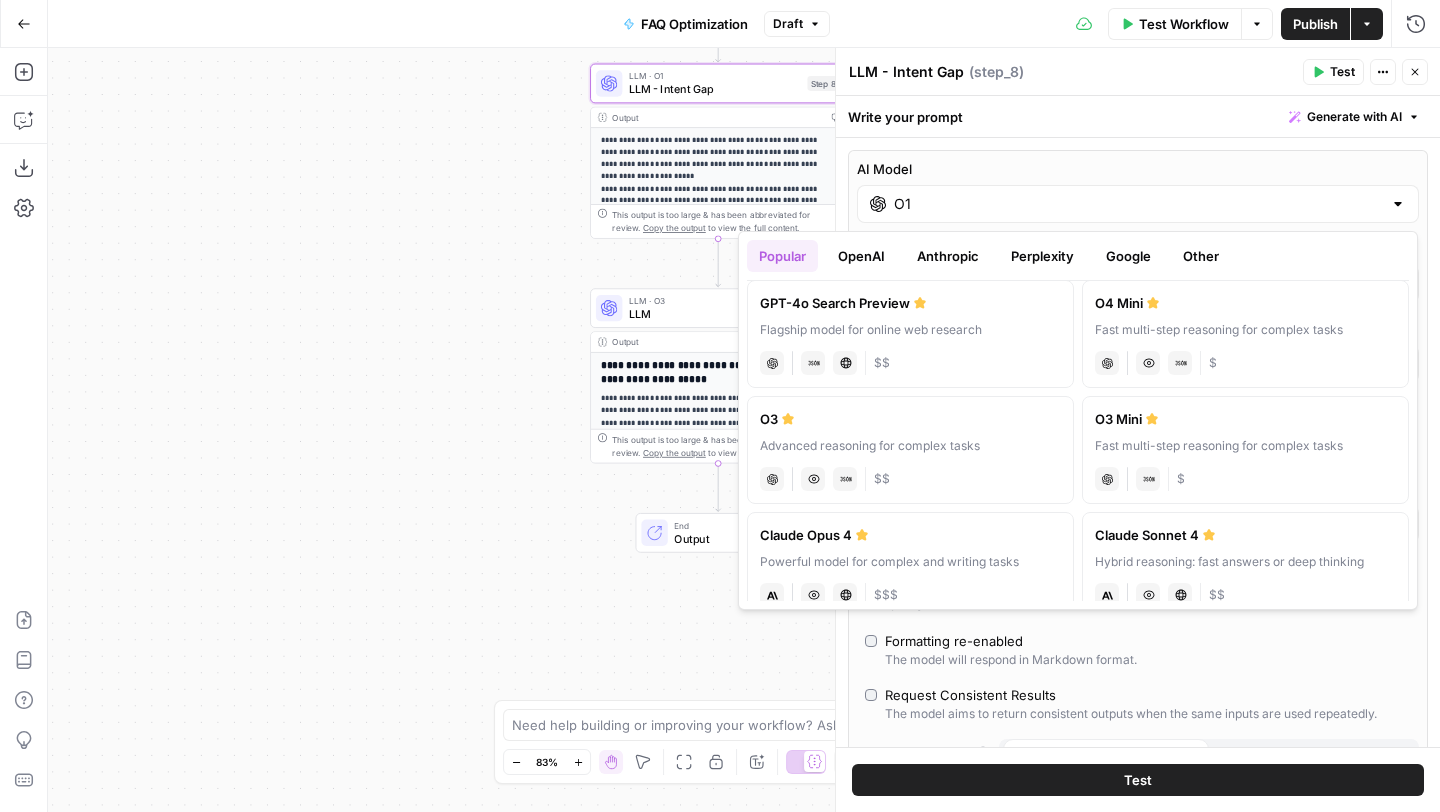 click on "chat Vision Capabilities JSON Mode $$" at bounding box center [910, 477] 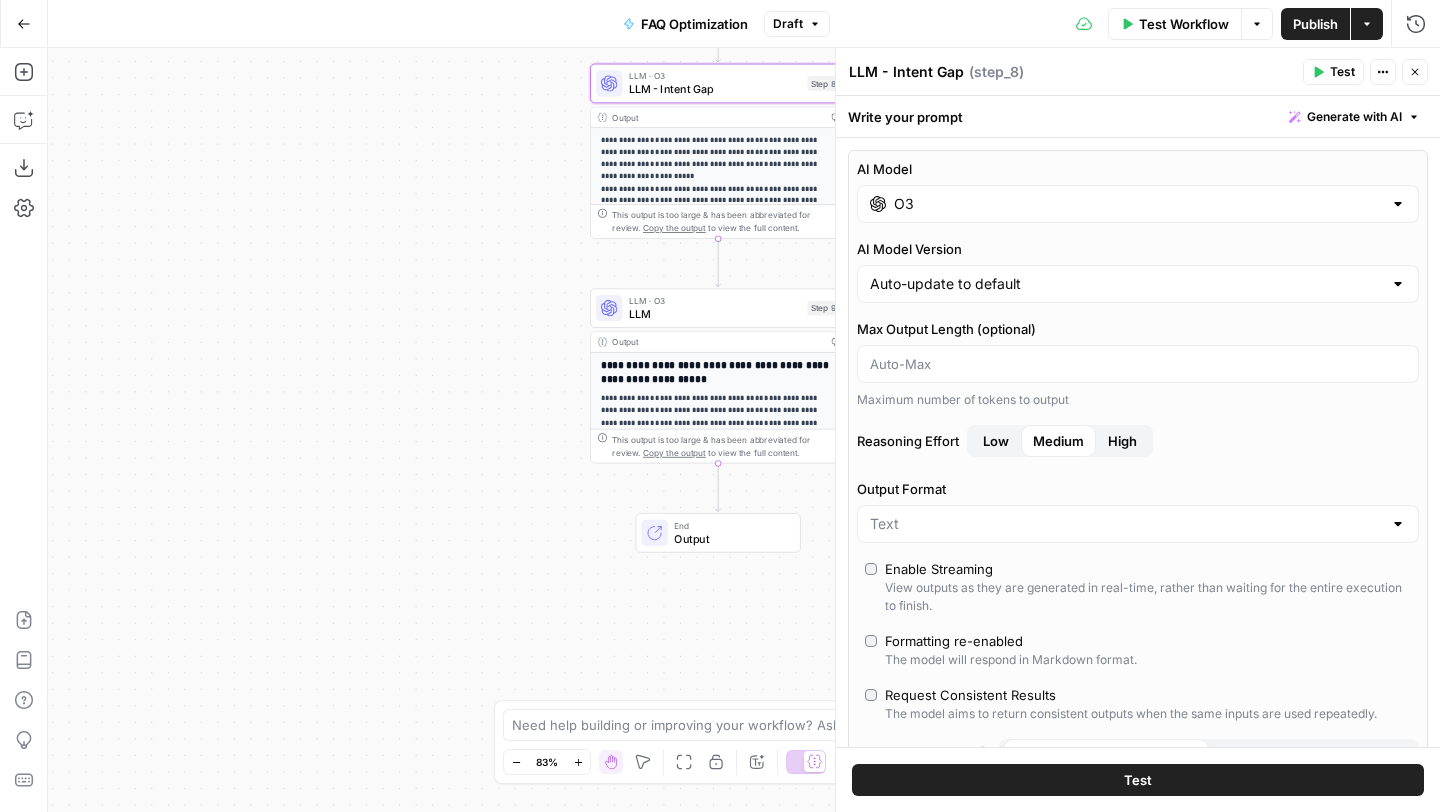 click on "Publish" at bounding box center [1315, 24] 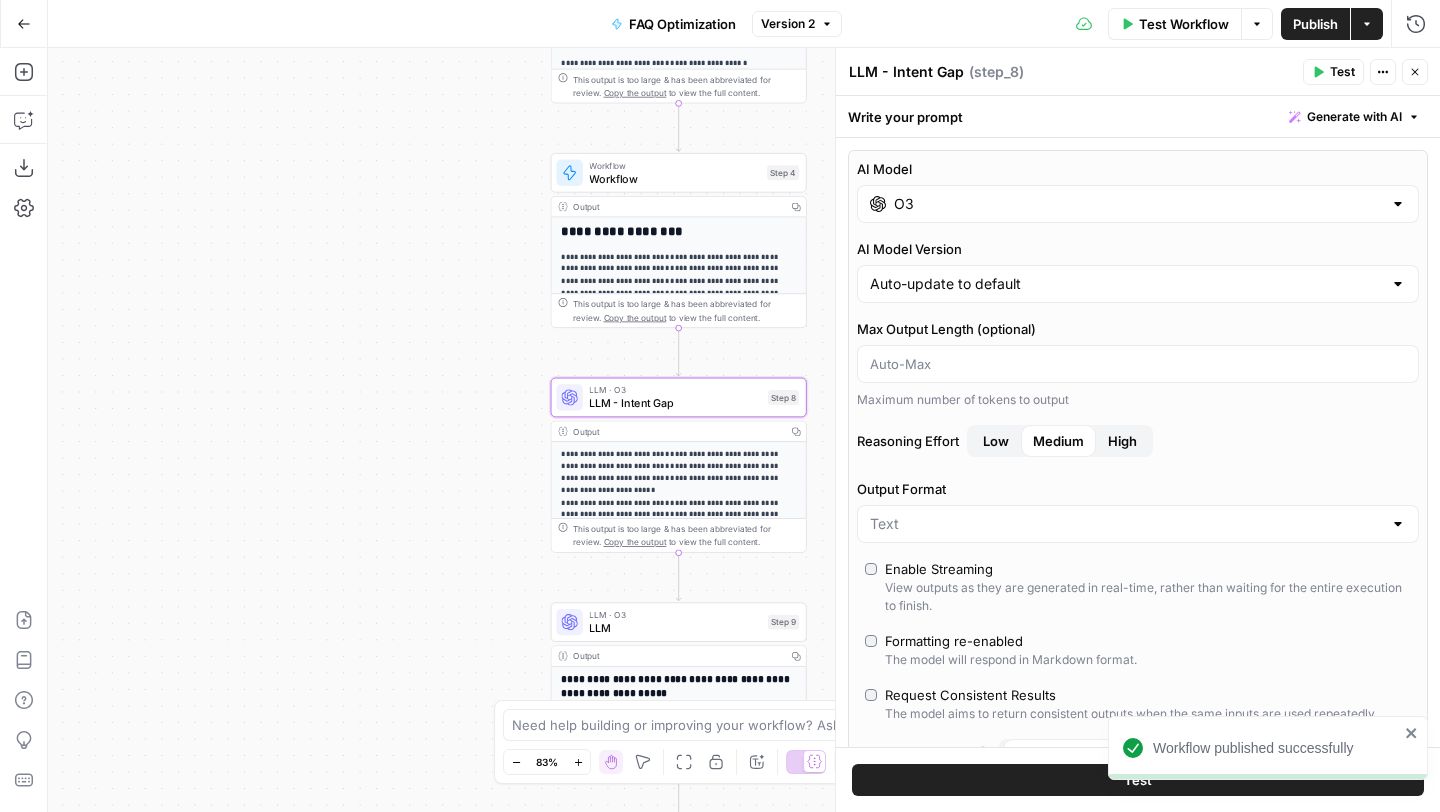 drag, startPoint x: 444, startPoint y: 446, endPoint x: 395, endPoint y: 582, distance: 144.55795 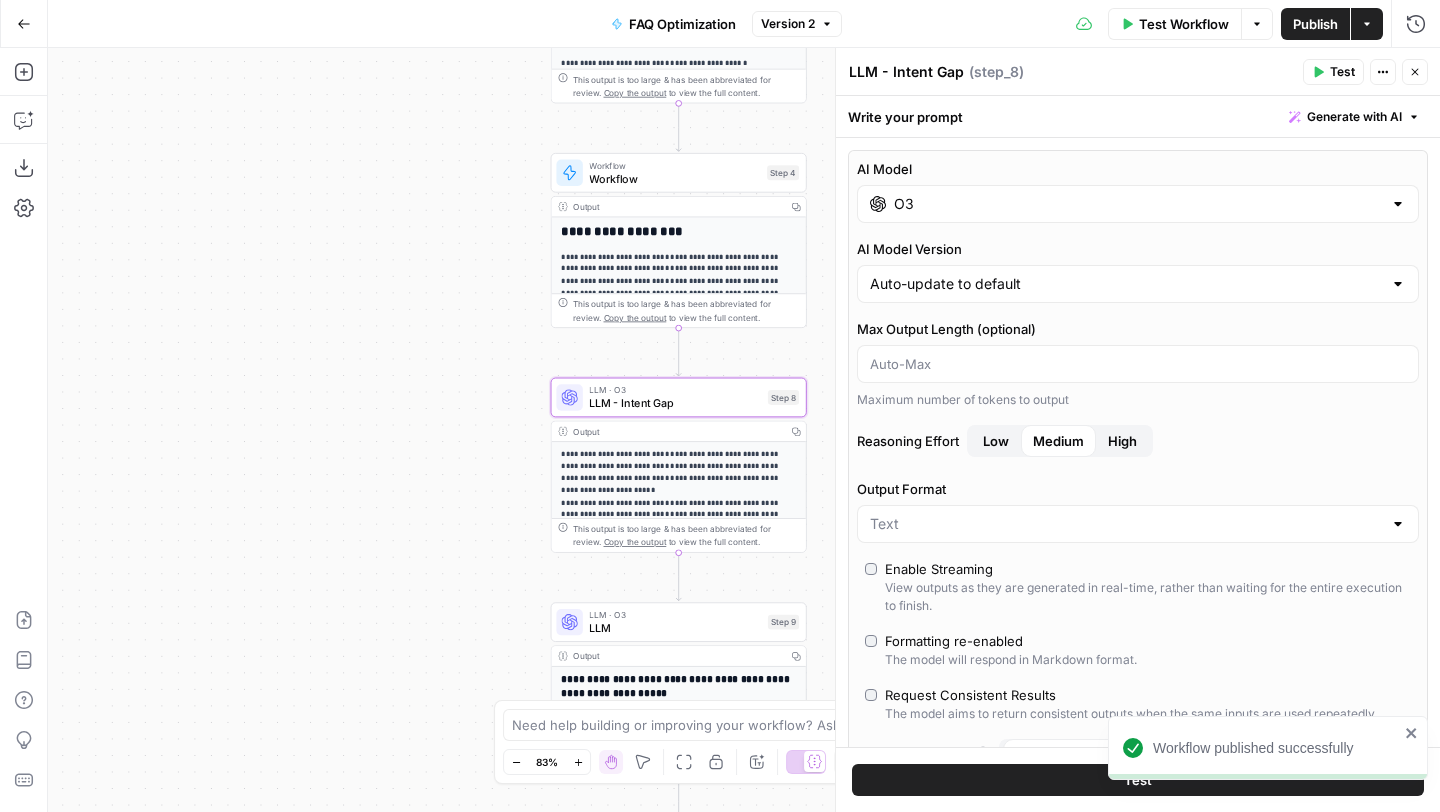 click on "**********" at bounding box center [744, 430] 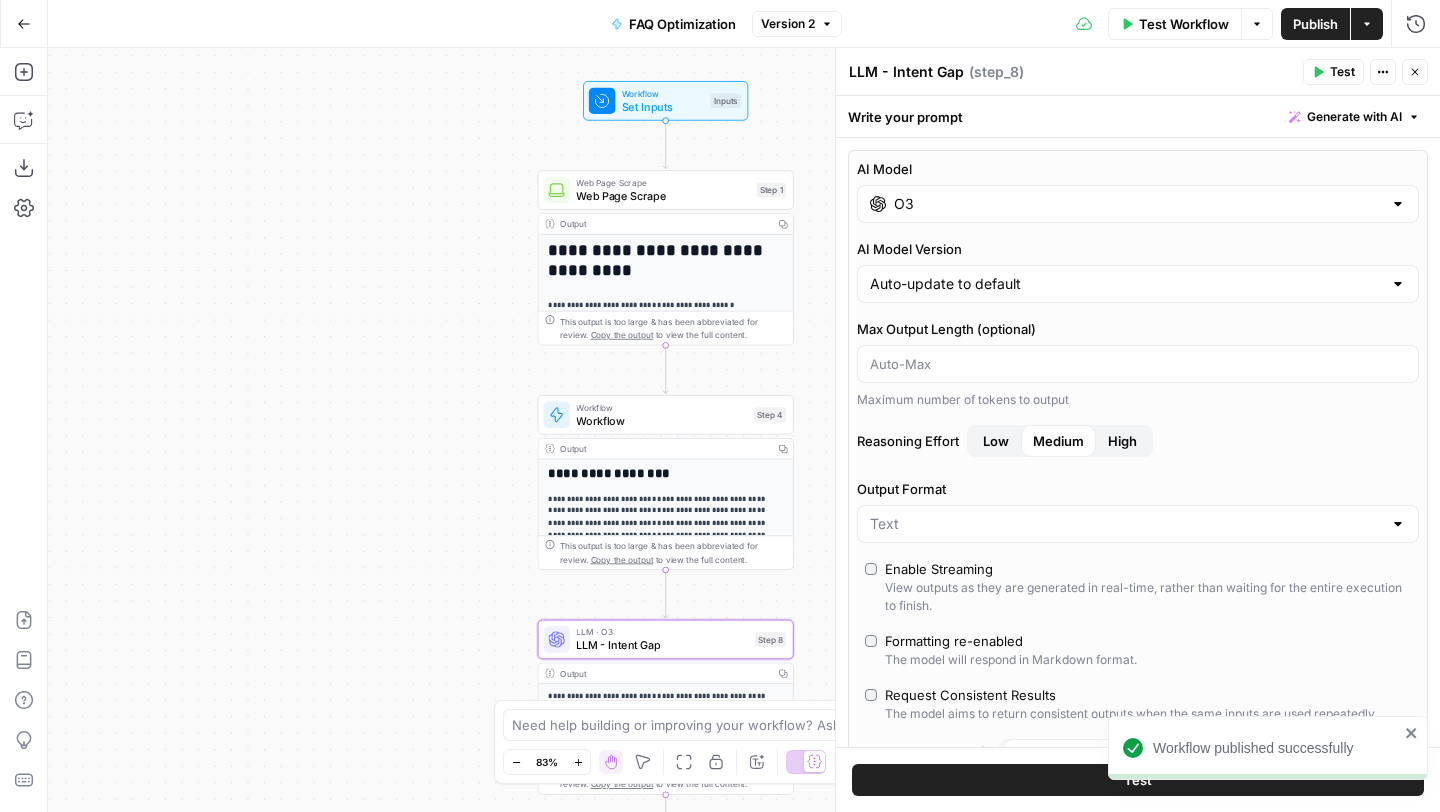 drag, startPoint x: 417, startPoint y: 197, endPoint x: 366, endPoint y: 54, distance: 151.82227 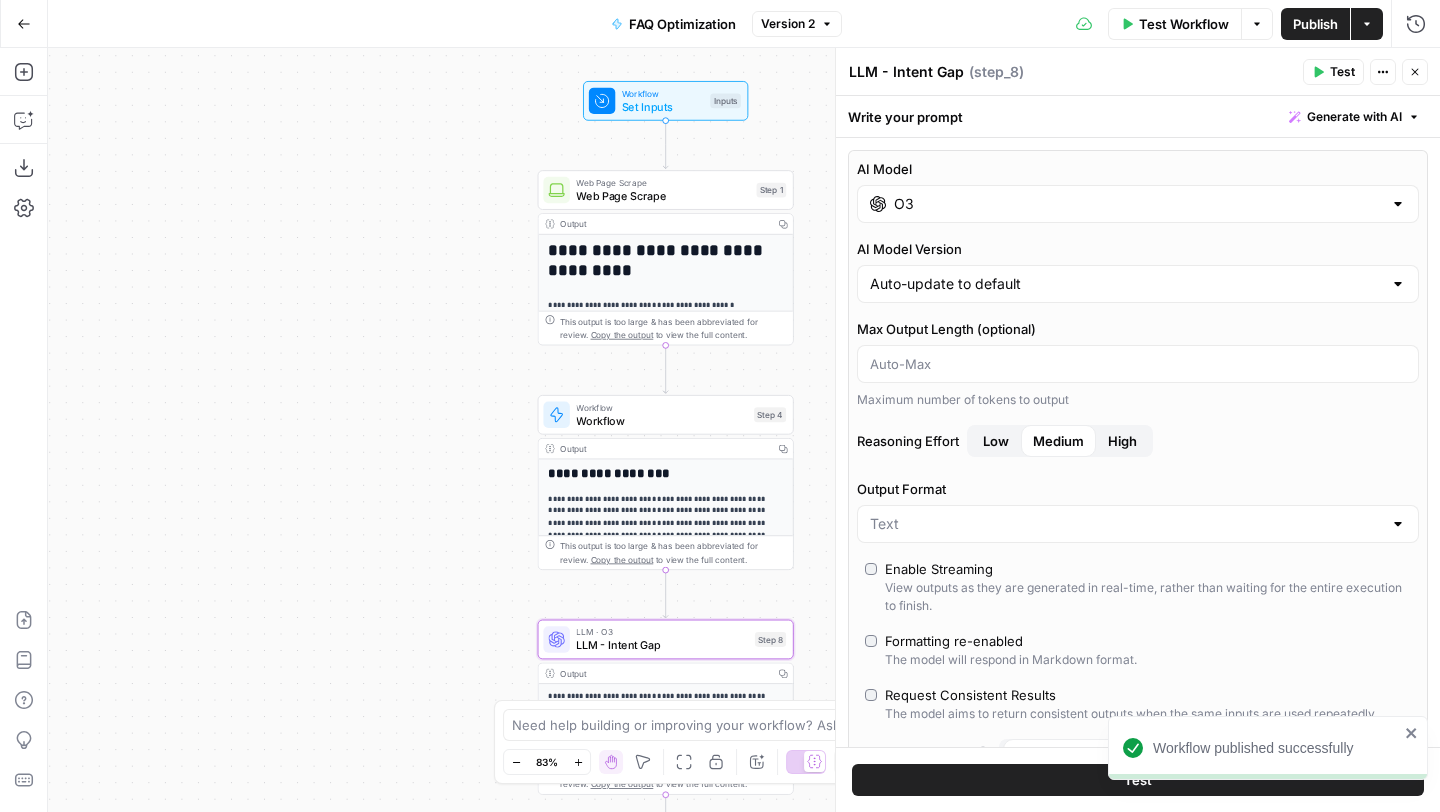 click on "**********" at bounding box center [744, 430] 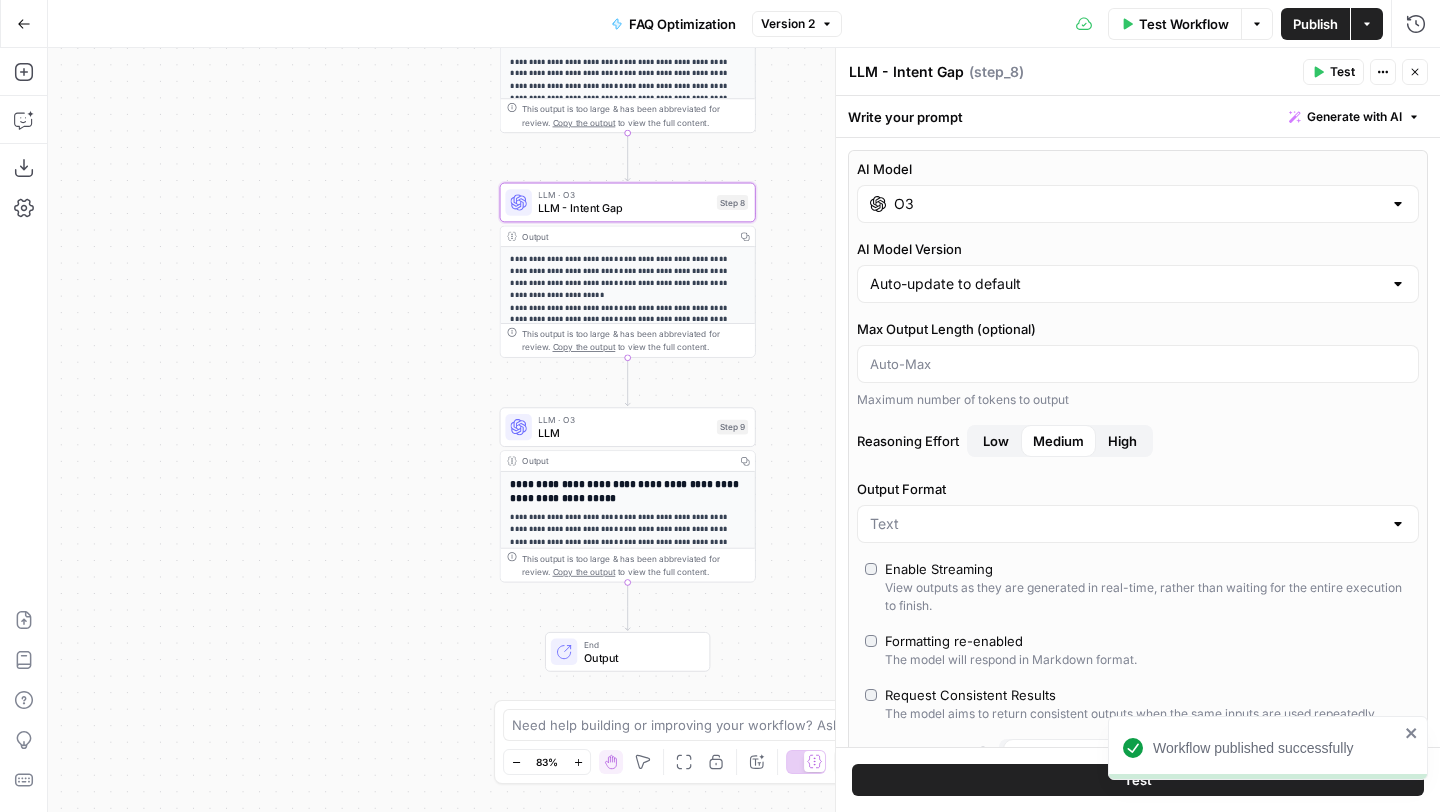 drag, startPoint x: 399, startPoint y: 387, endPoint x: 395, endPoint y: 258, distance: 129.062 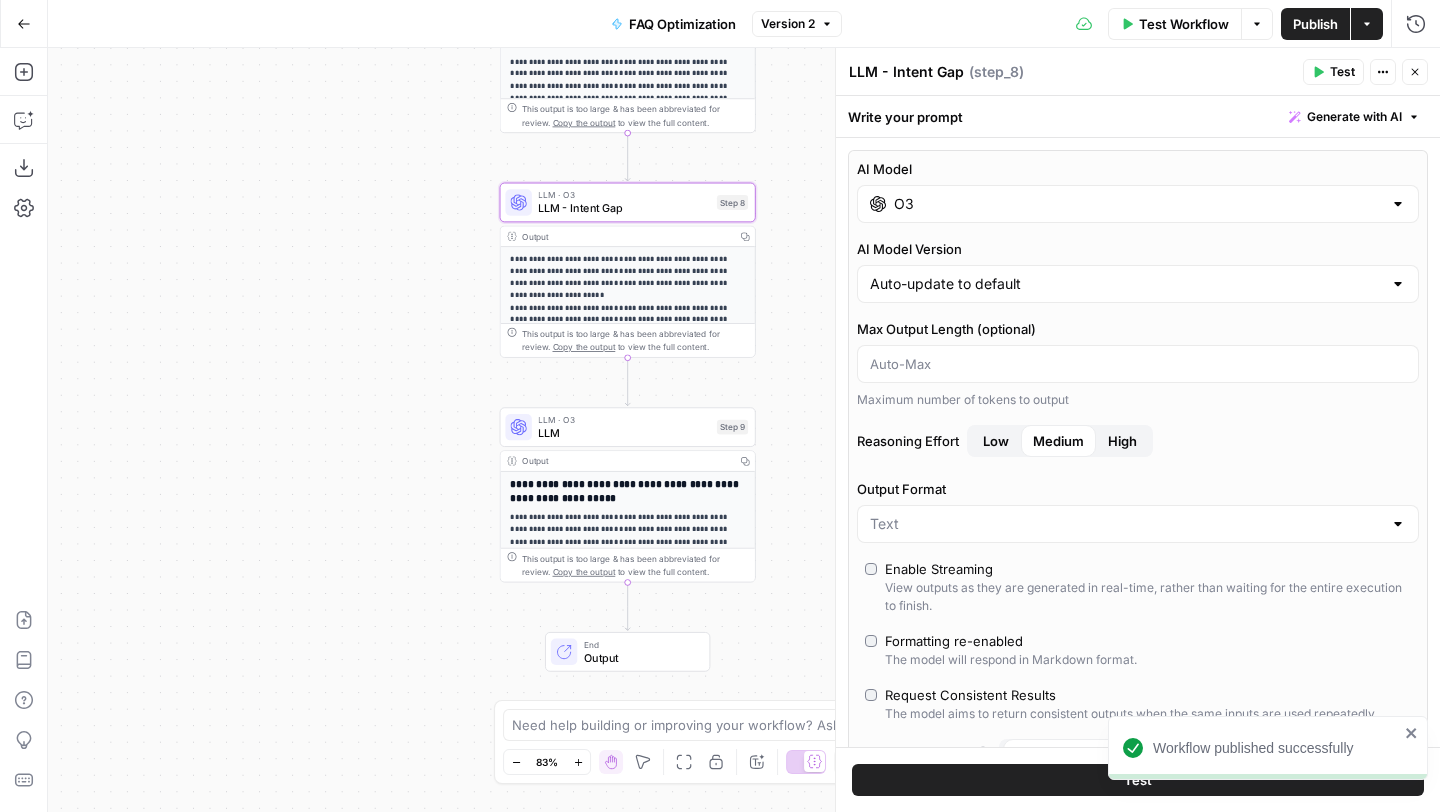 click on "**********" at bounding box center [744, 430] 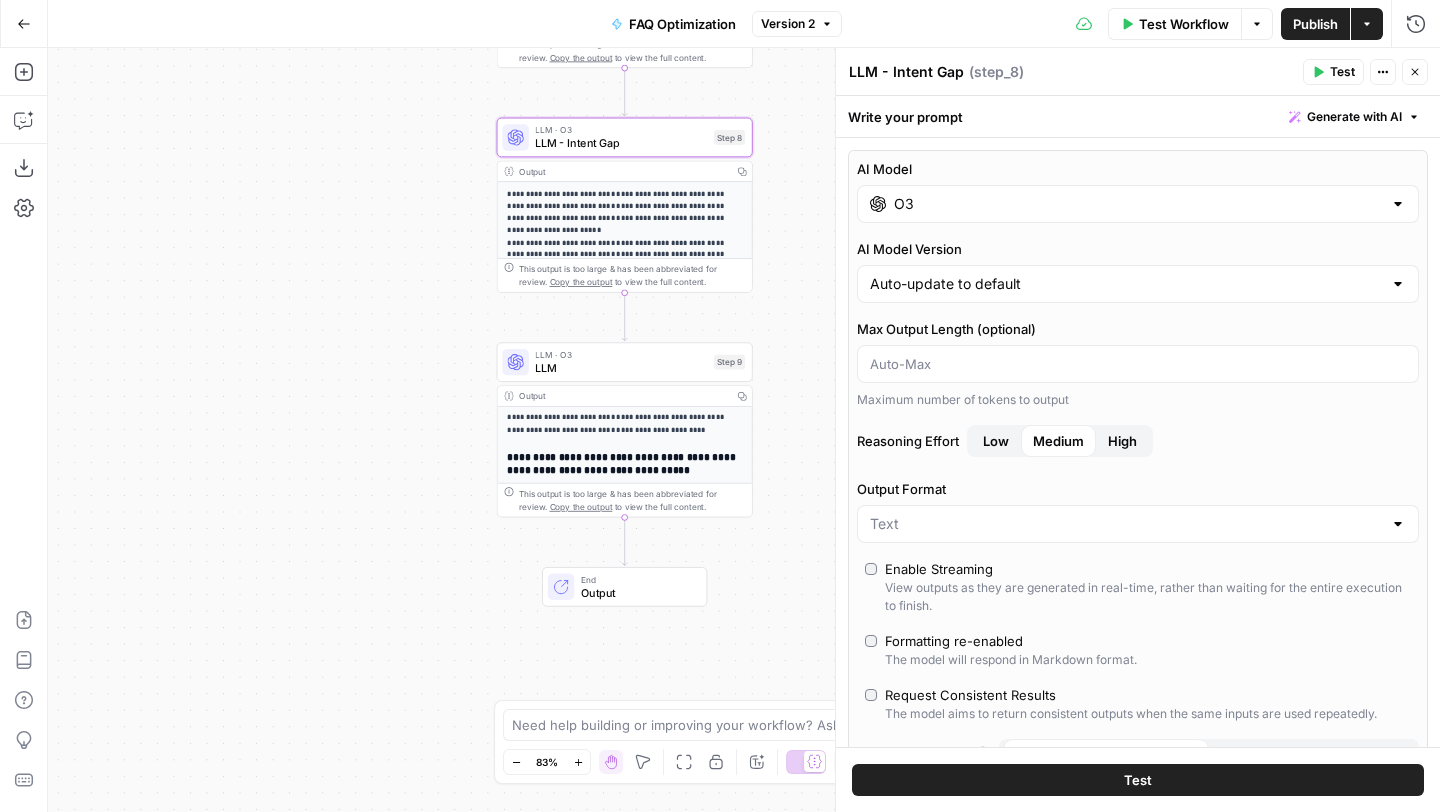 scroll, scrollTop: 269, scrollLeft: 0, axis: vertical 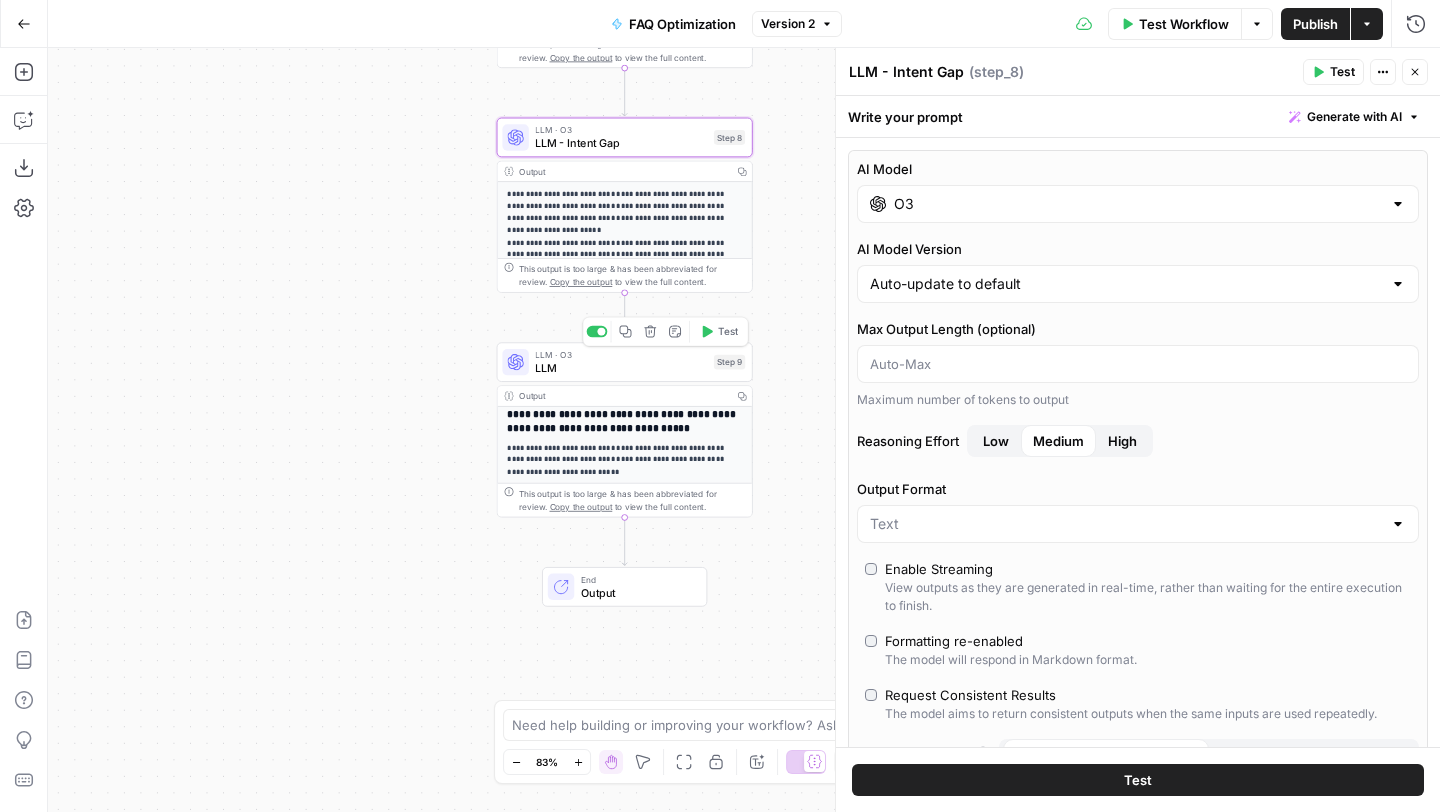 click on "LLM" at bounding box center (621, 368) 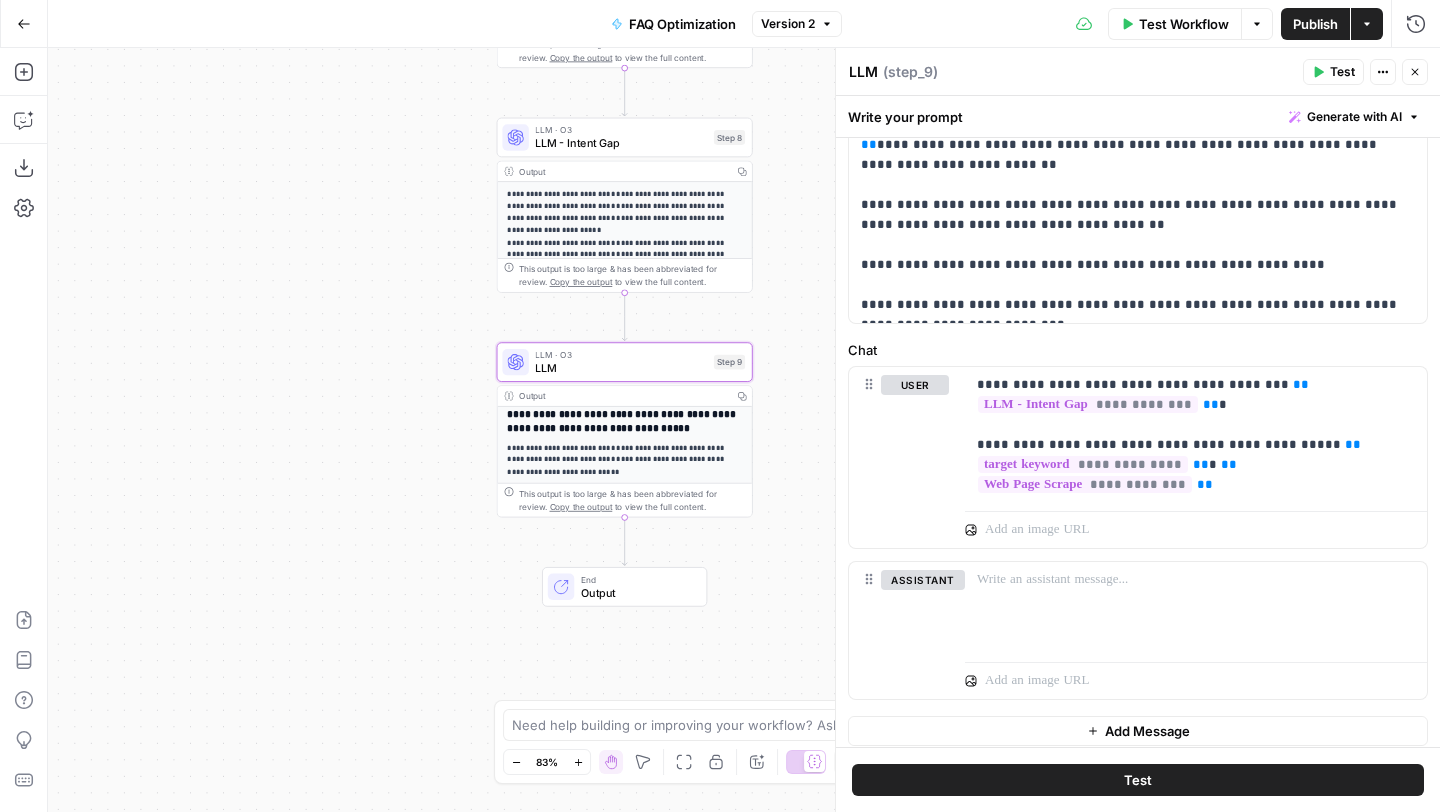 scroll, scrollTop: 215, scrollLeft: 0, axis: vertical 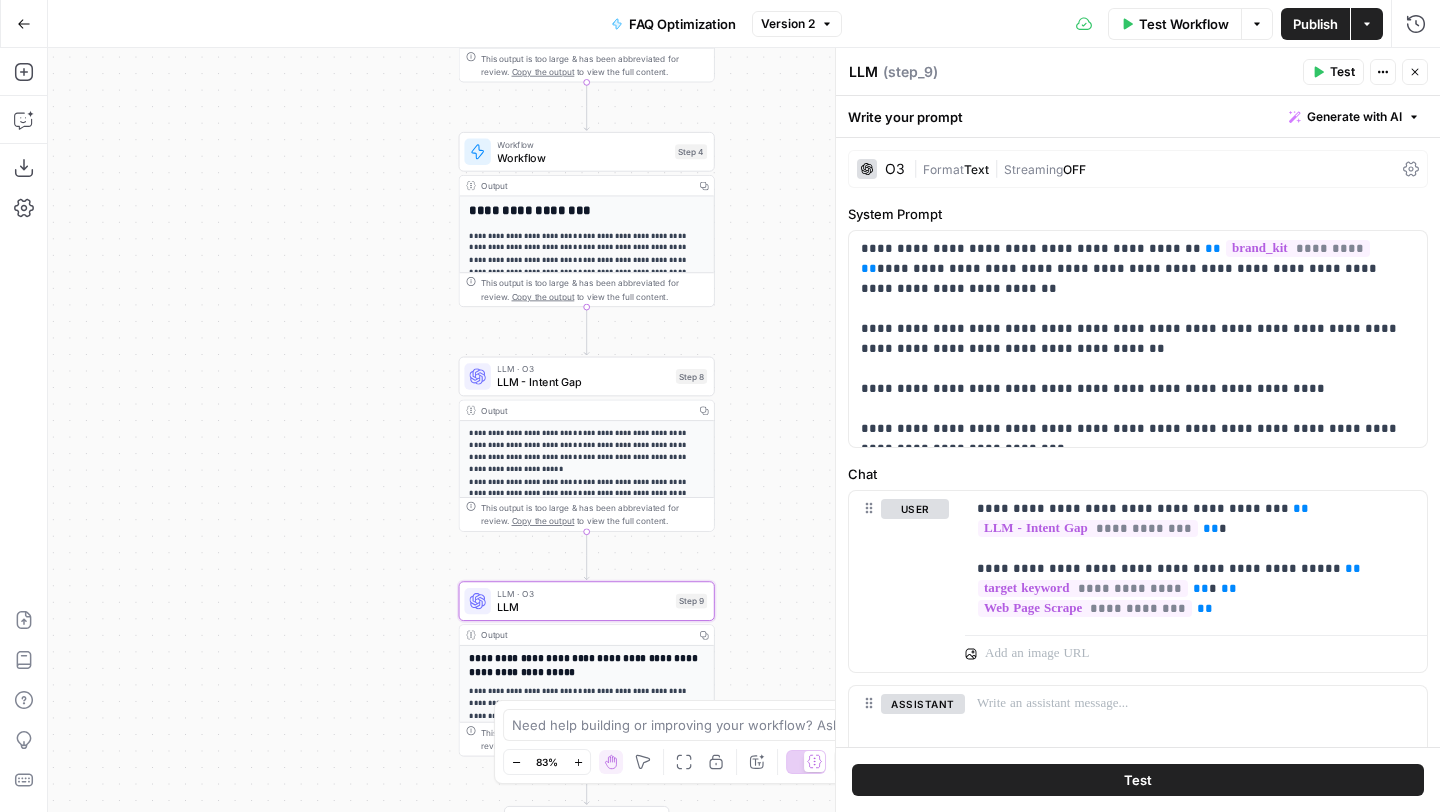 drag, startPoint x: 344, startPoint y: 273, endPoint x: 300, endPoint y: 515, distance: 245.96748 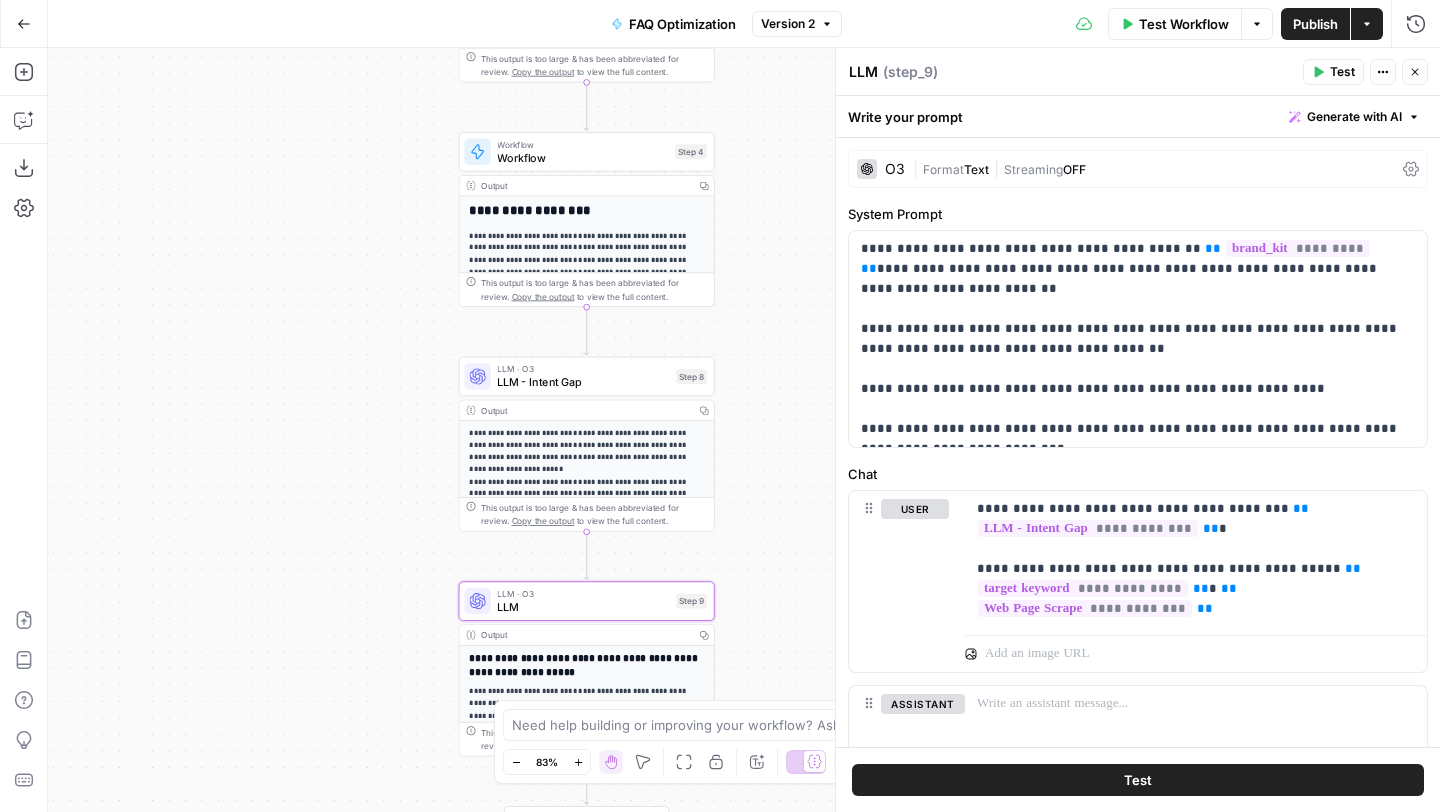 click on "**********" at bounding box center (744, 430) 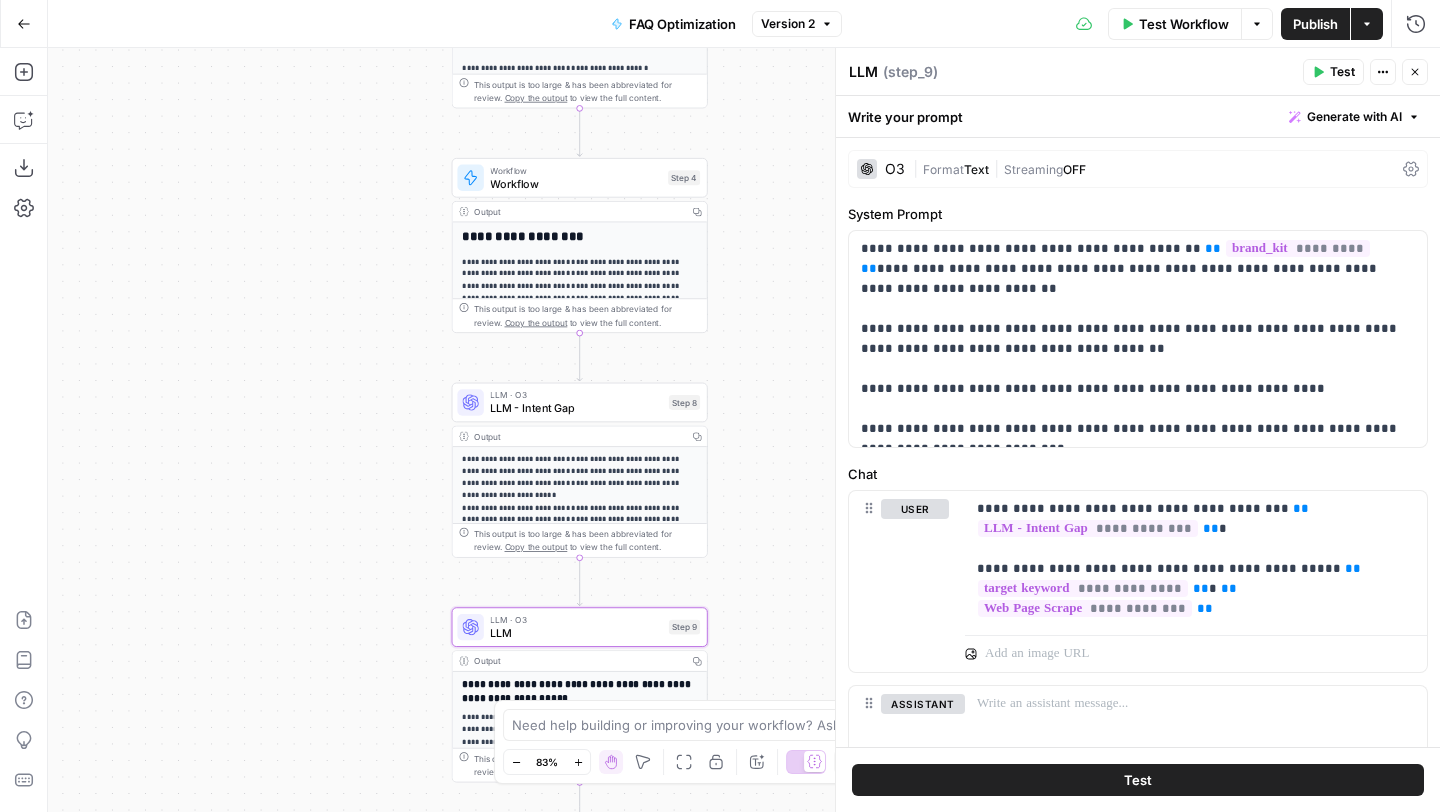 drag, startPoint x: 392, startPoint y: 266, endPoint x: 302, endPoint y: 533, distance: 281.76053 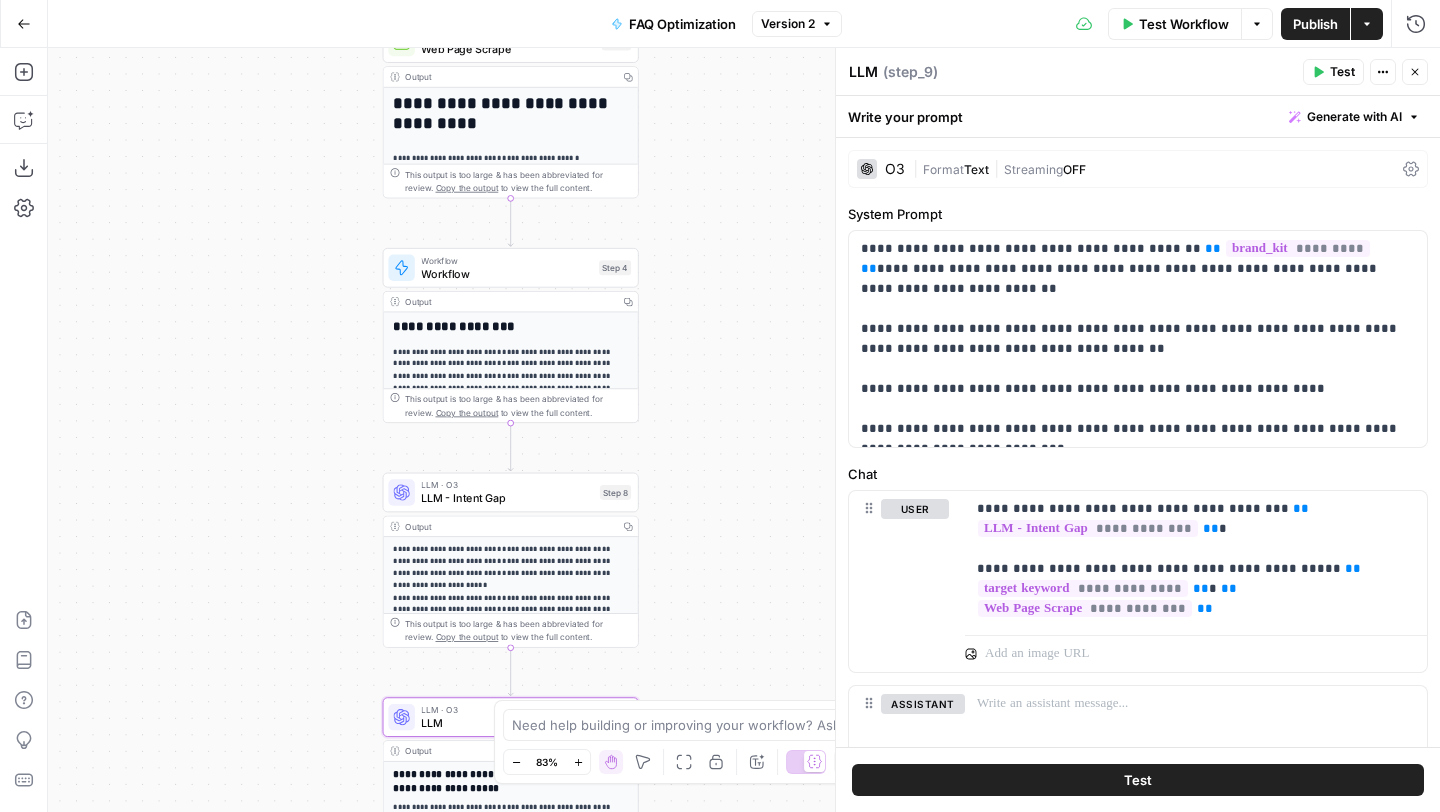 drag, startPoint x: 769, startPoint y: 387, endPoint x: 778, endPoint y: 232, distance: 155.26108 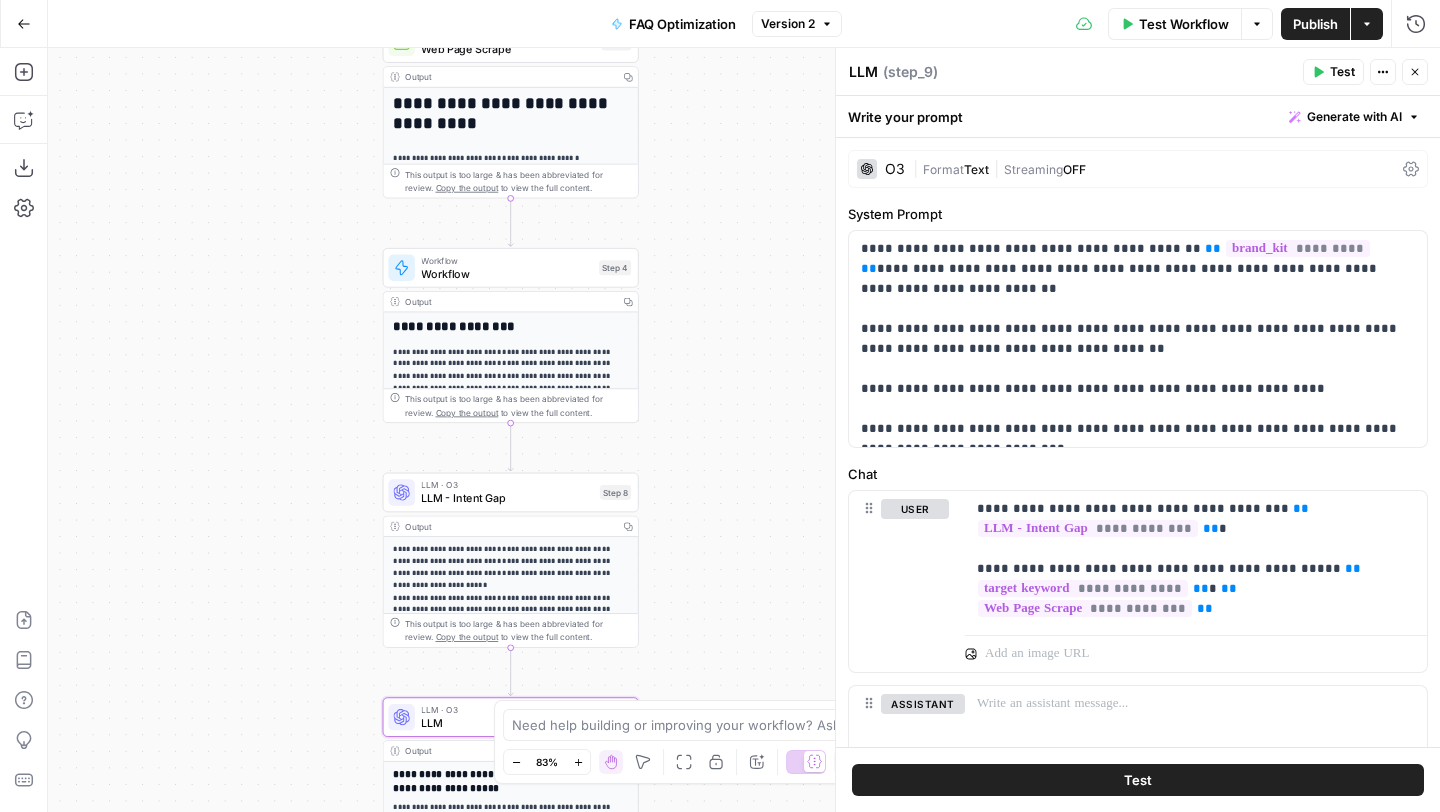 click on "**********" at bounding box center (744, 430) 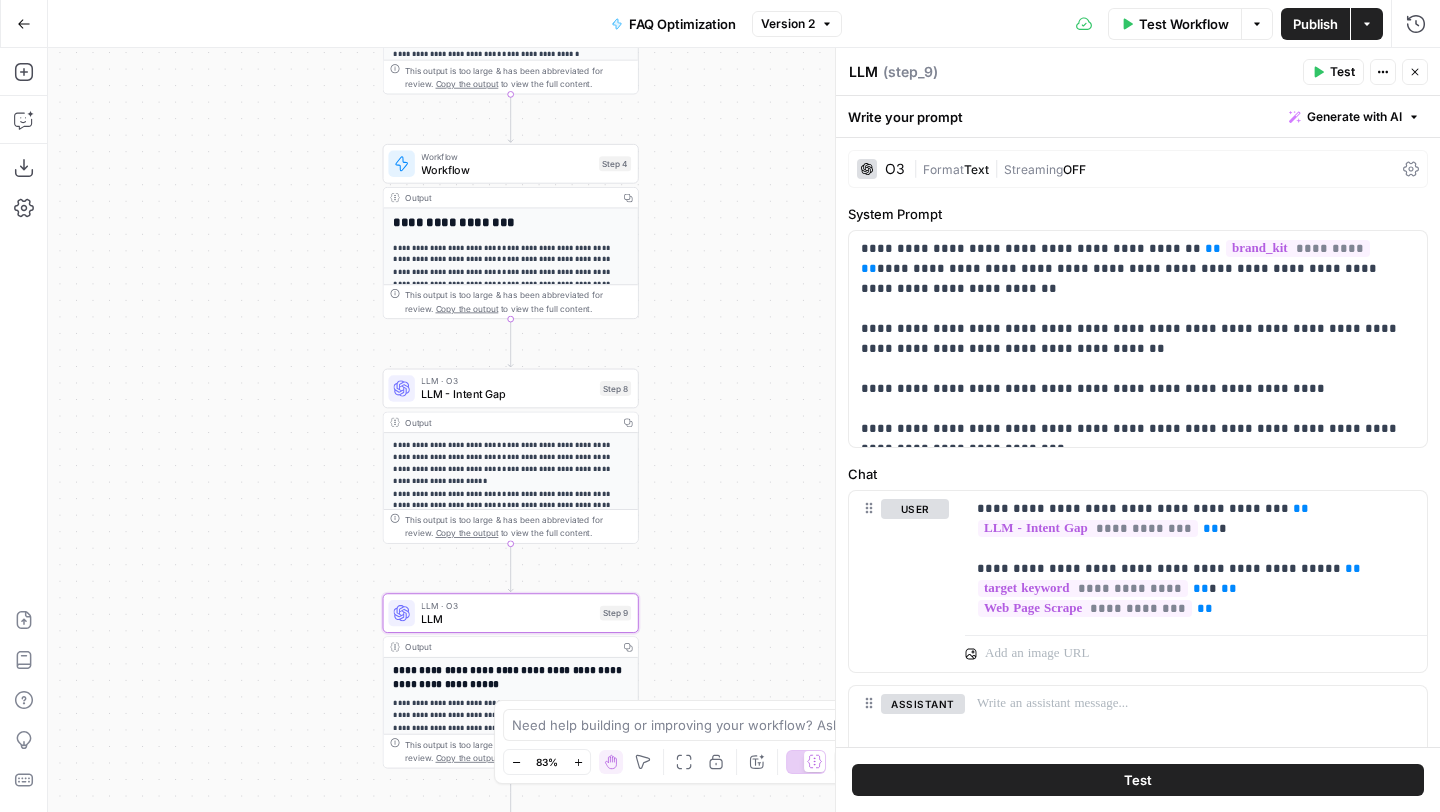 drag, startPoint x: 778, startPoint y: 232, endPoint x: 776, endPoint y: 126, distance: 106.01887 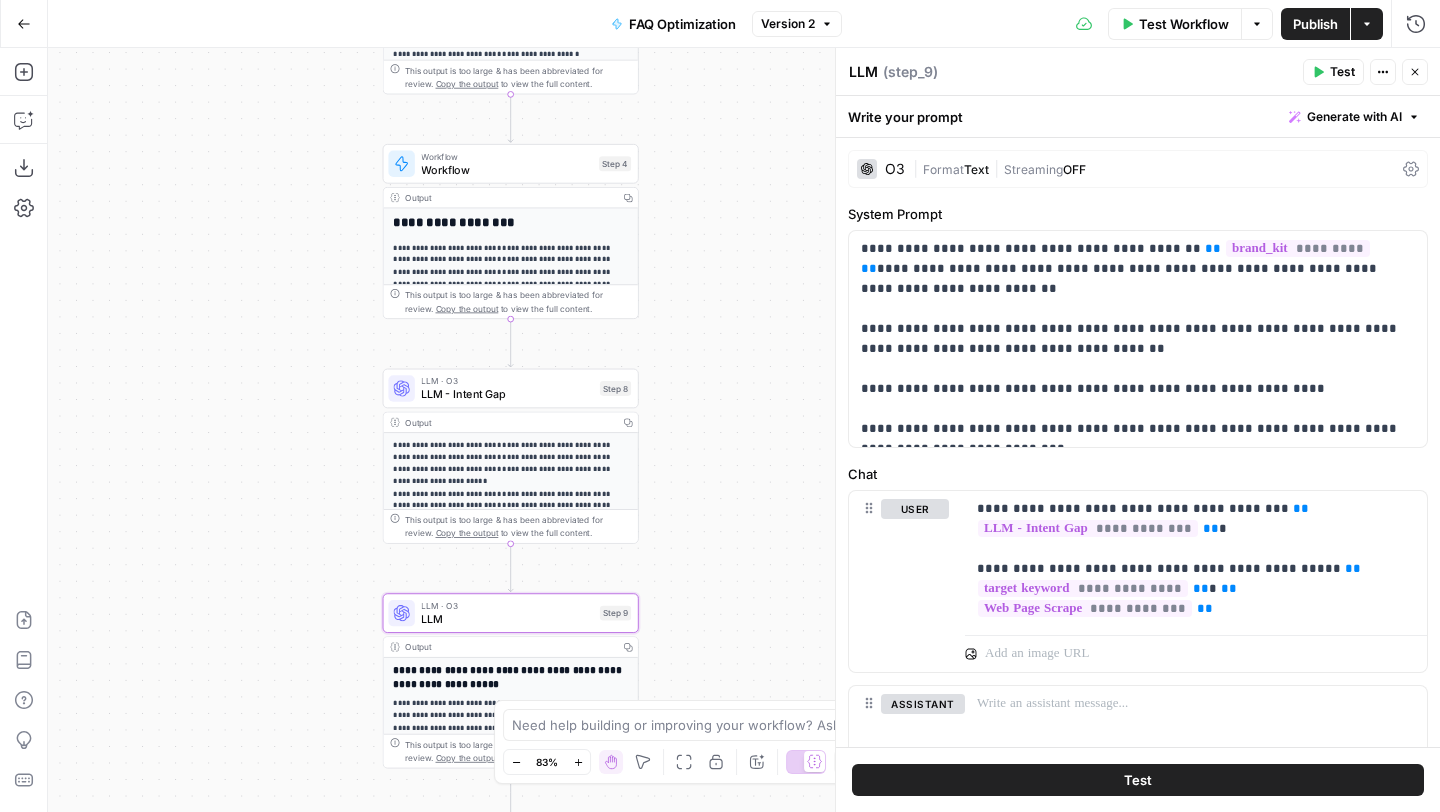 click on "**********" at bounding box center [744, 430] 